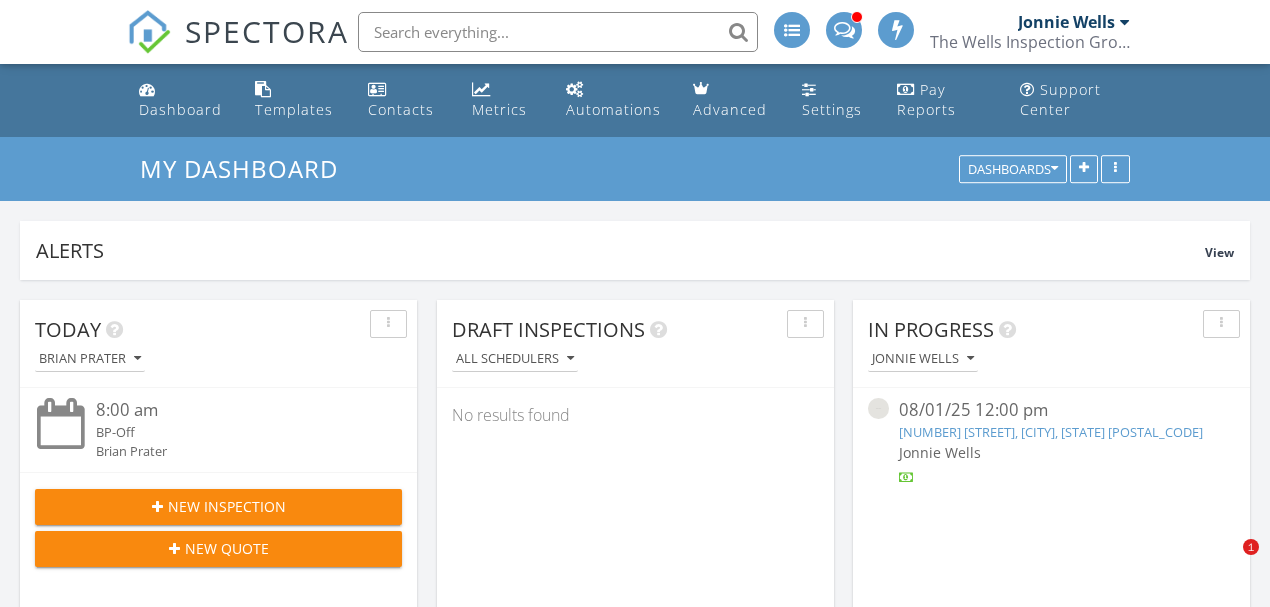 scroll, scrollTop: 1666, scrollLeft: 0, axis: vertical 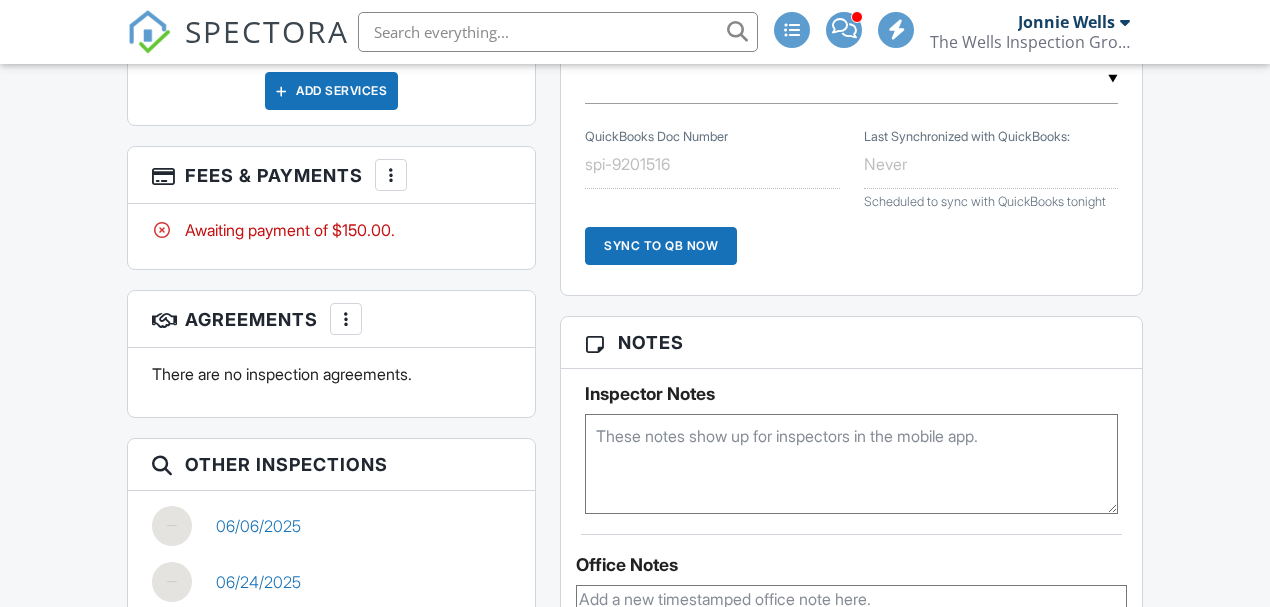 click at bounding box center (391, 175) 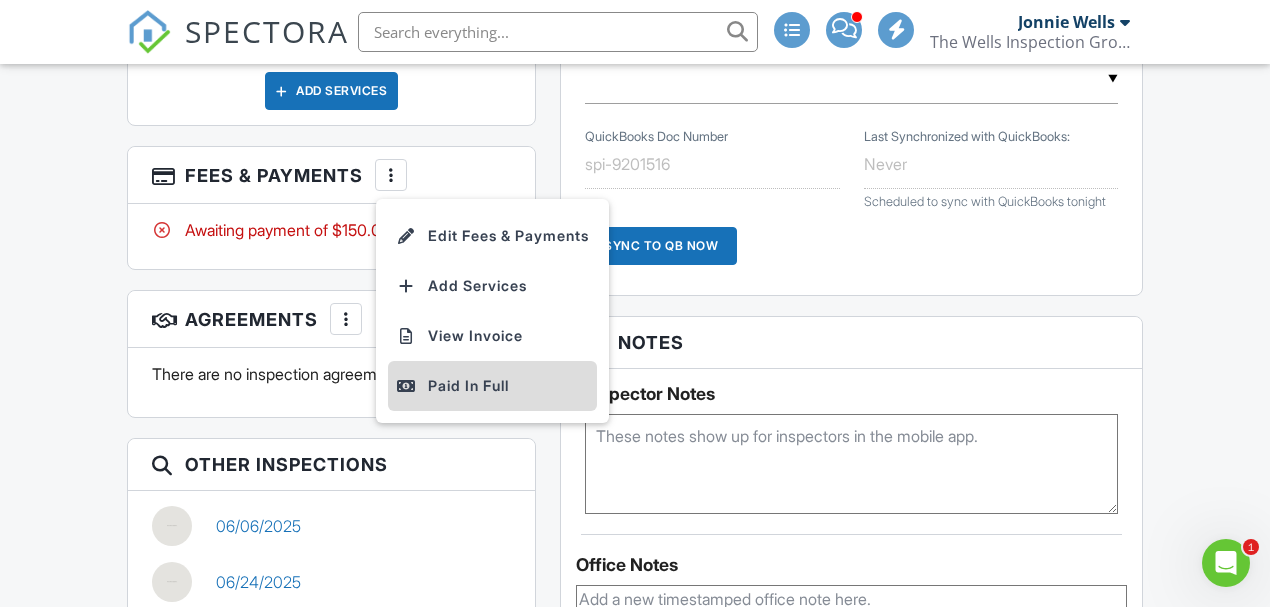 scroll, scrollTop: 0, scrollLeft: 0, axis: both 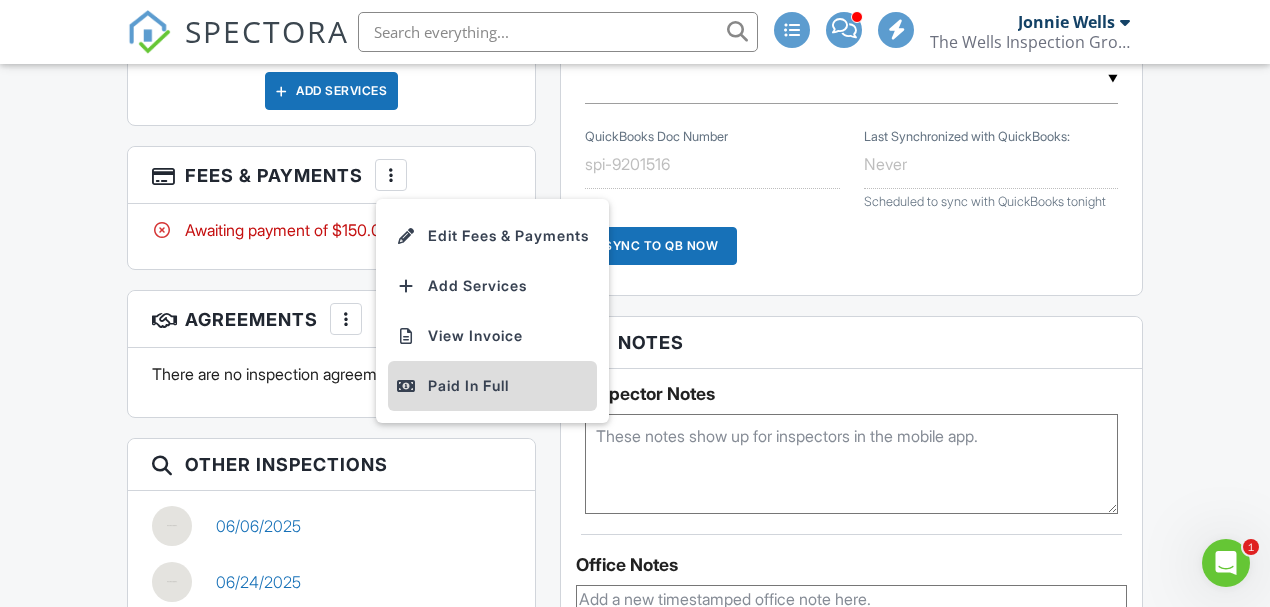 click on "Paid In Full" at bounding box center (492, 386) 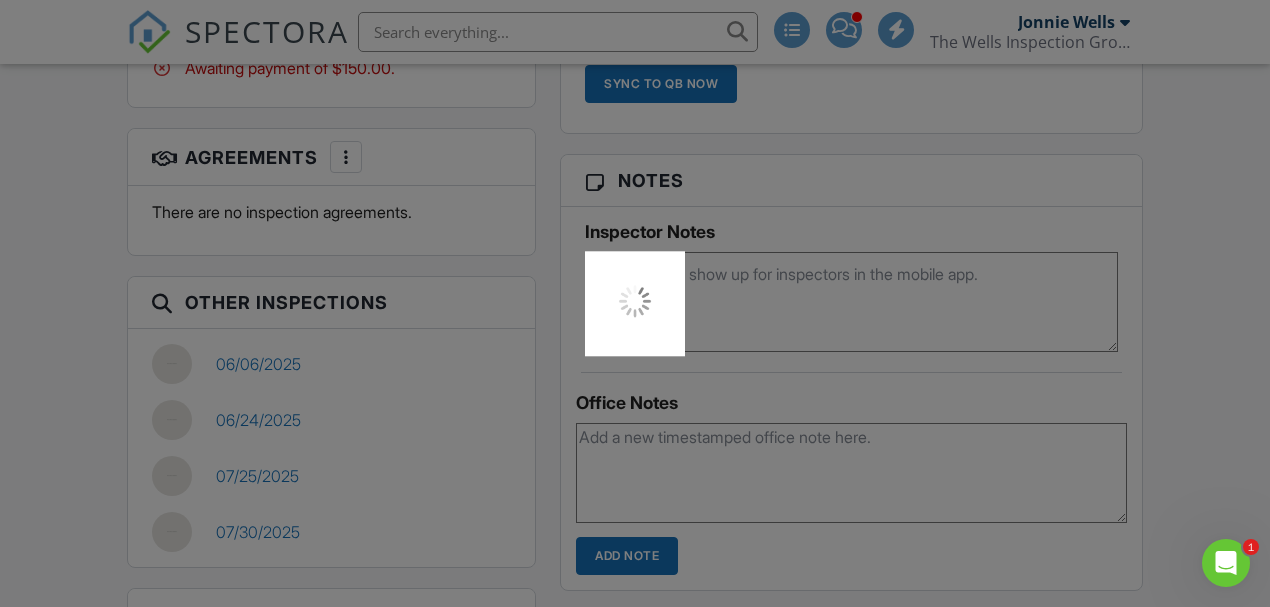 scroll, scrollTop: 1533, scrollLeft: 0, axis: vertical 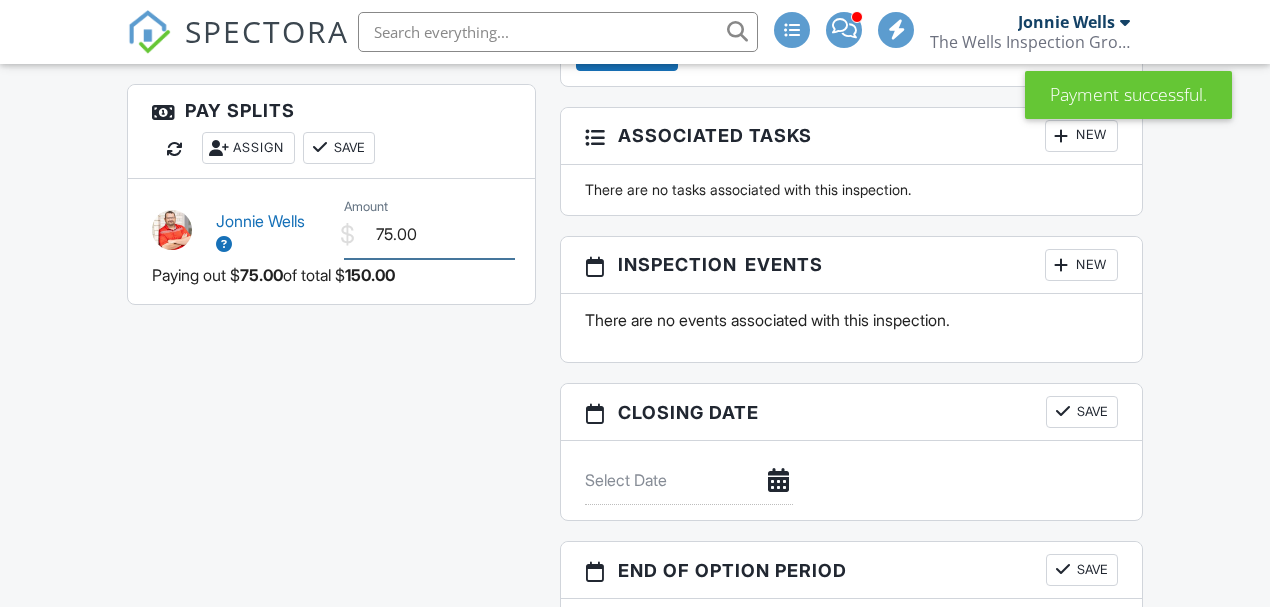 click on "75.00" at bounding box center (430, 234) 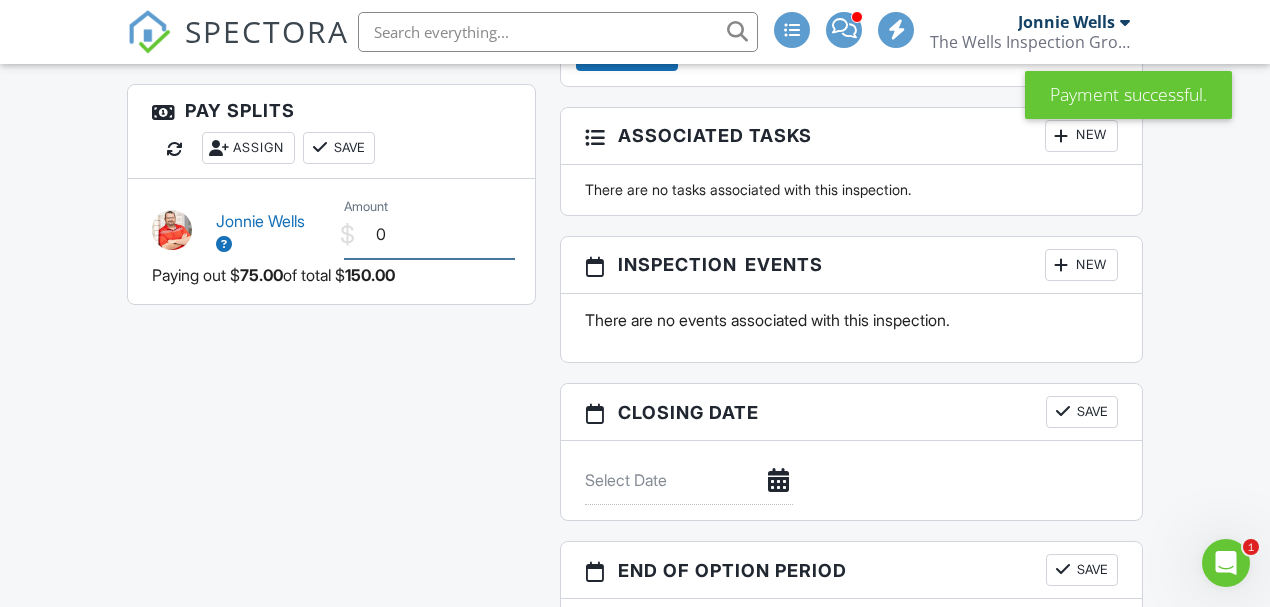 scroll, scrollTop: 0, scrollLeft: 0, axis: both 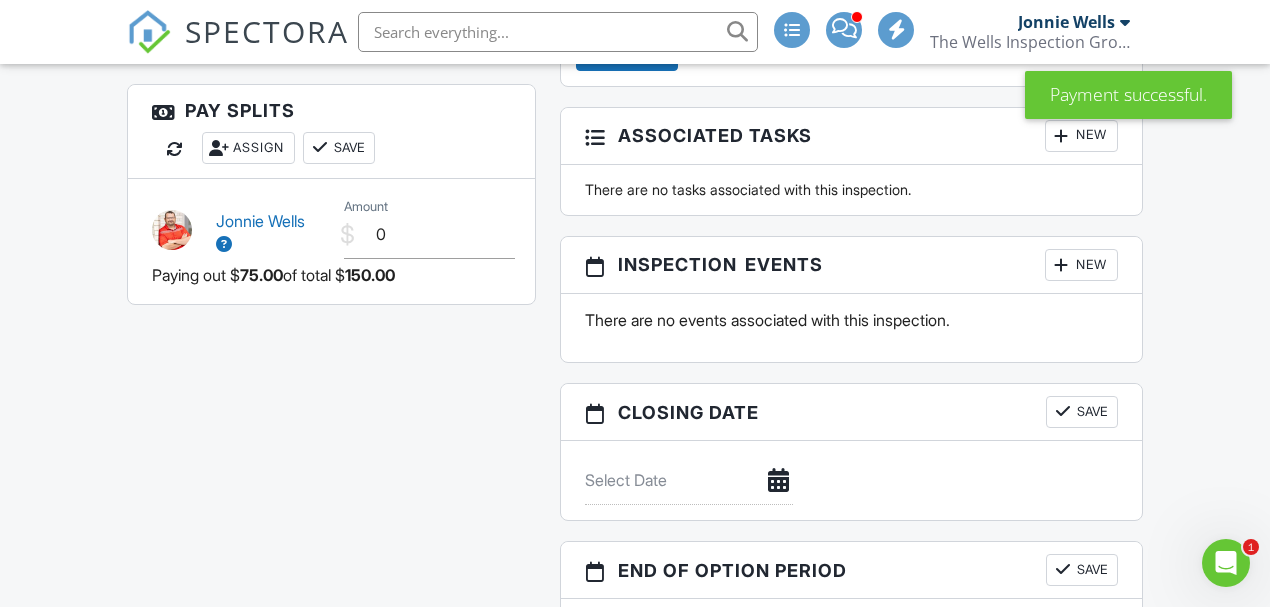 type on "0.00" 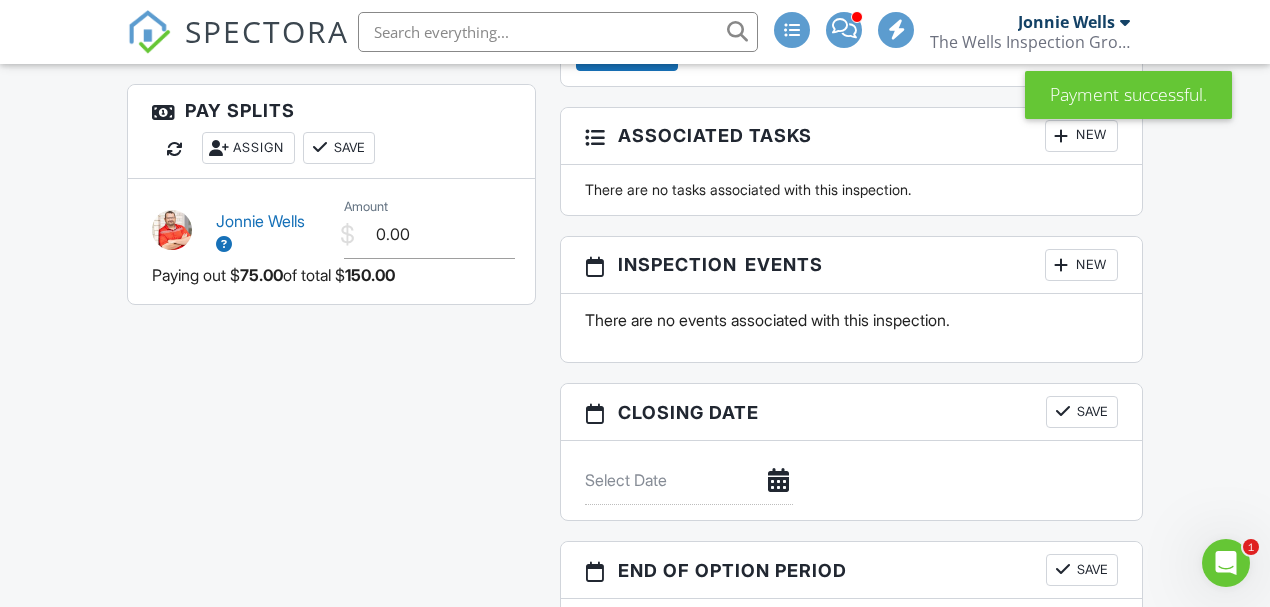 click on "Save" at bounding box center [339, 148] 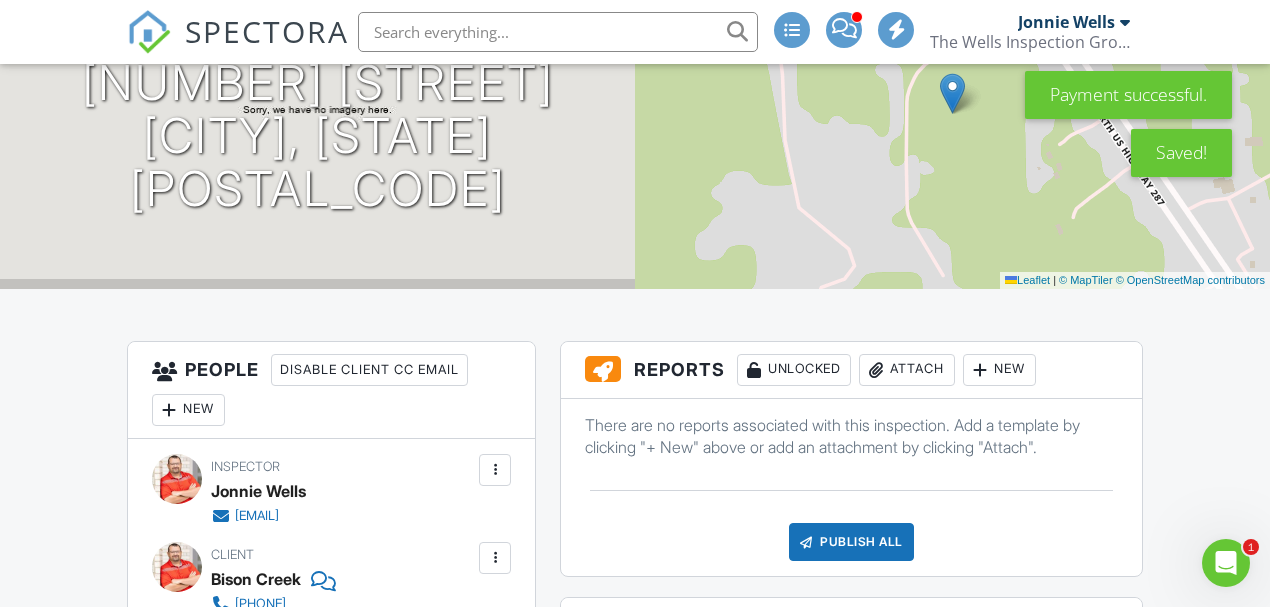 scroll, scrollTop: 0, scrollLeft: 0, axis: both 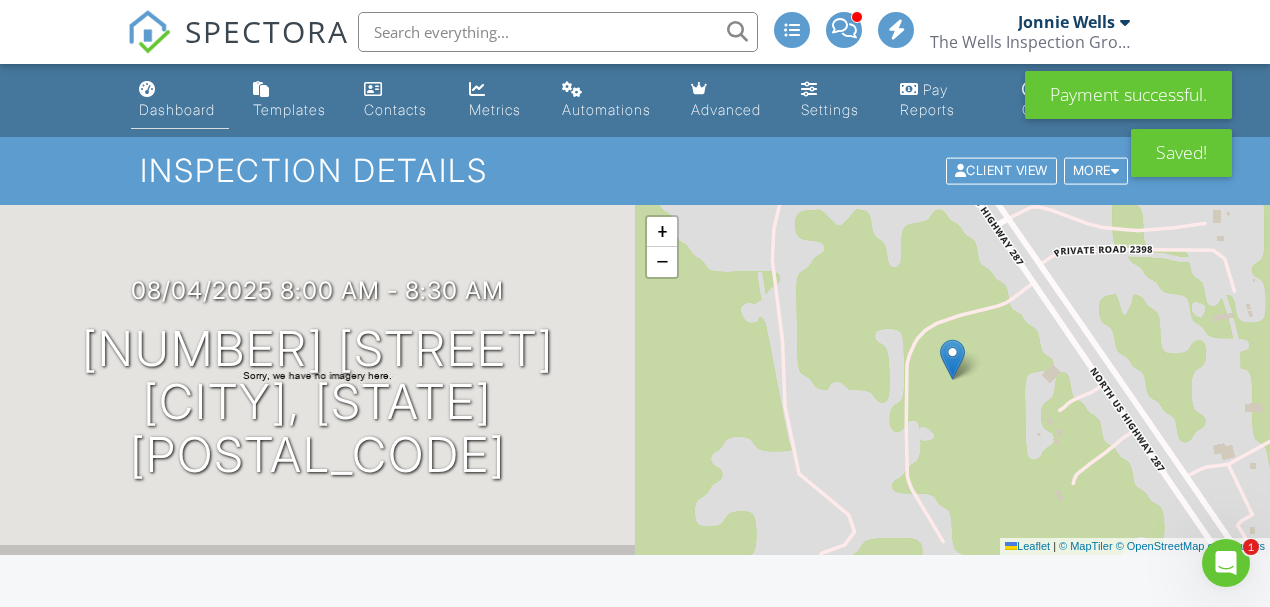 click on "Dashboard" at bounding box center (177, 109) 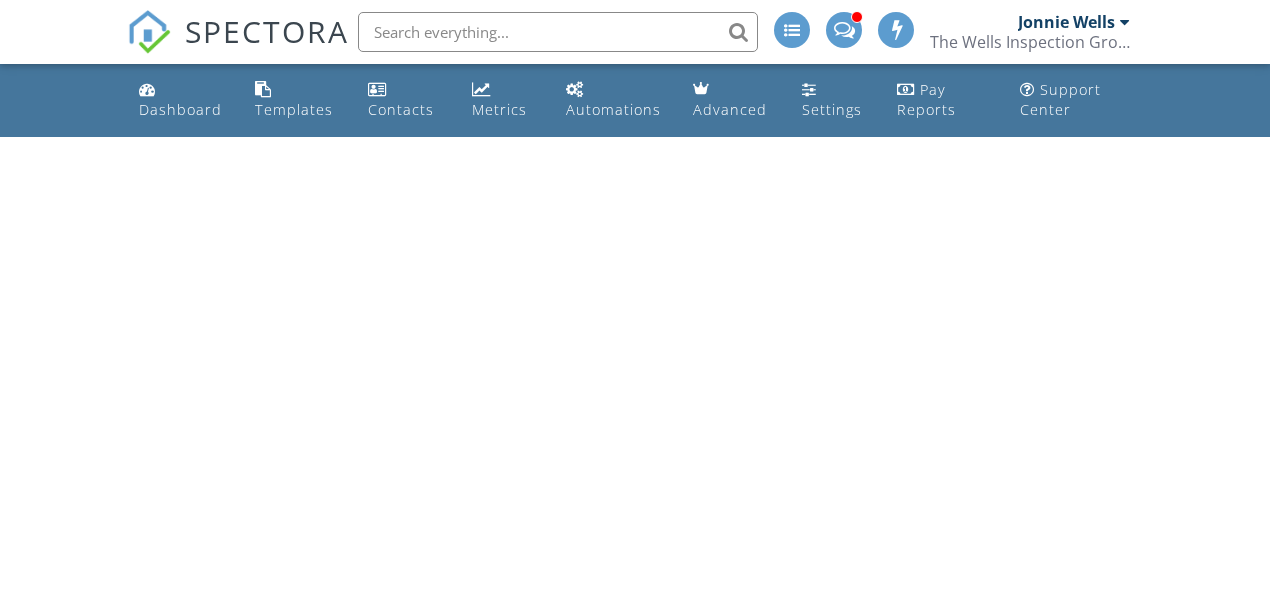 scroll, scrollTop: 0, scrollLeft: 0, axis: both 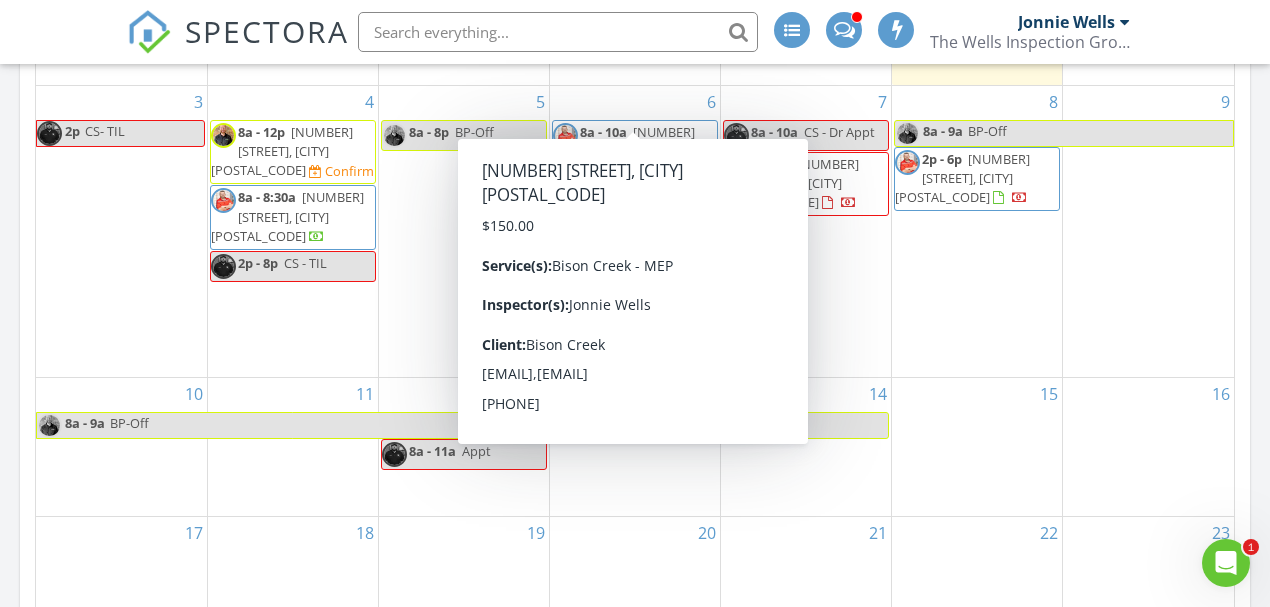 click on "123 Braleigh Wy, Paradise 76073" at bounding box center (624, 151) 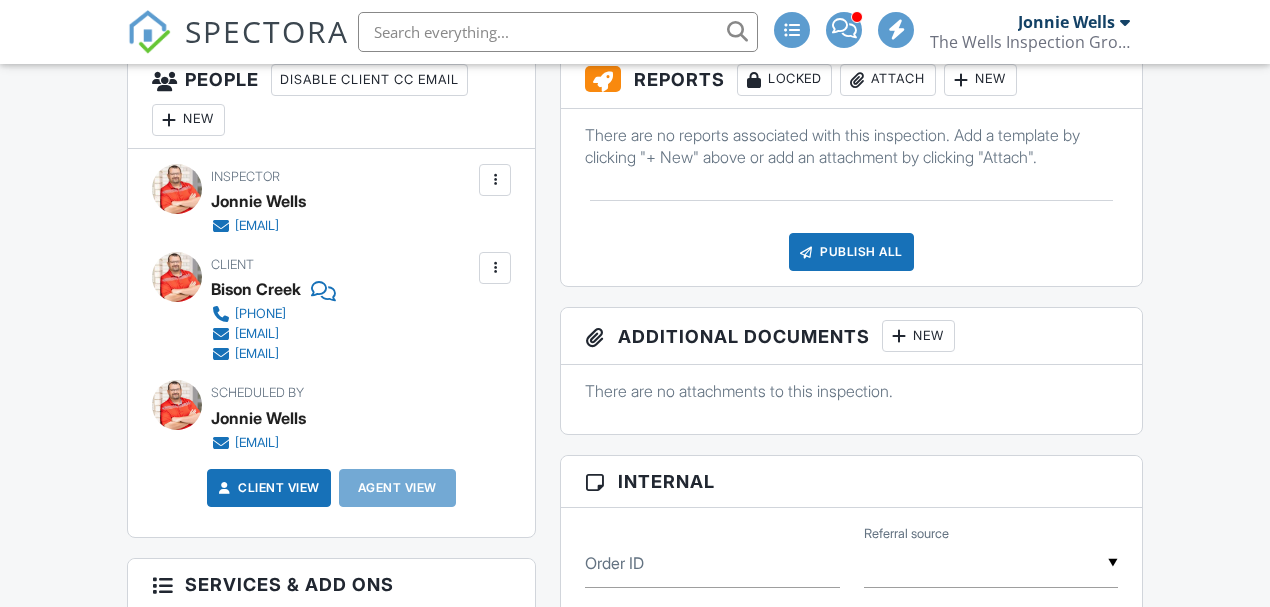 scroll, scrollTop: 666, scrollLeft: 0, axis: vertical 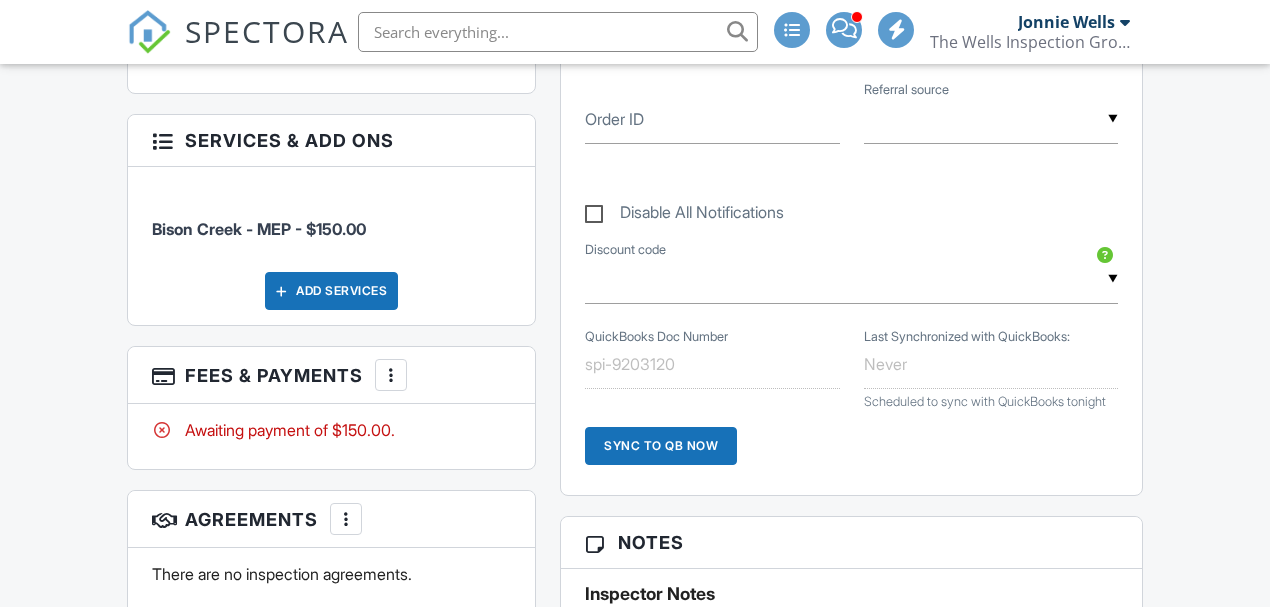 click on "More" at bounding box center (391, 375) 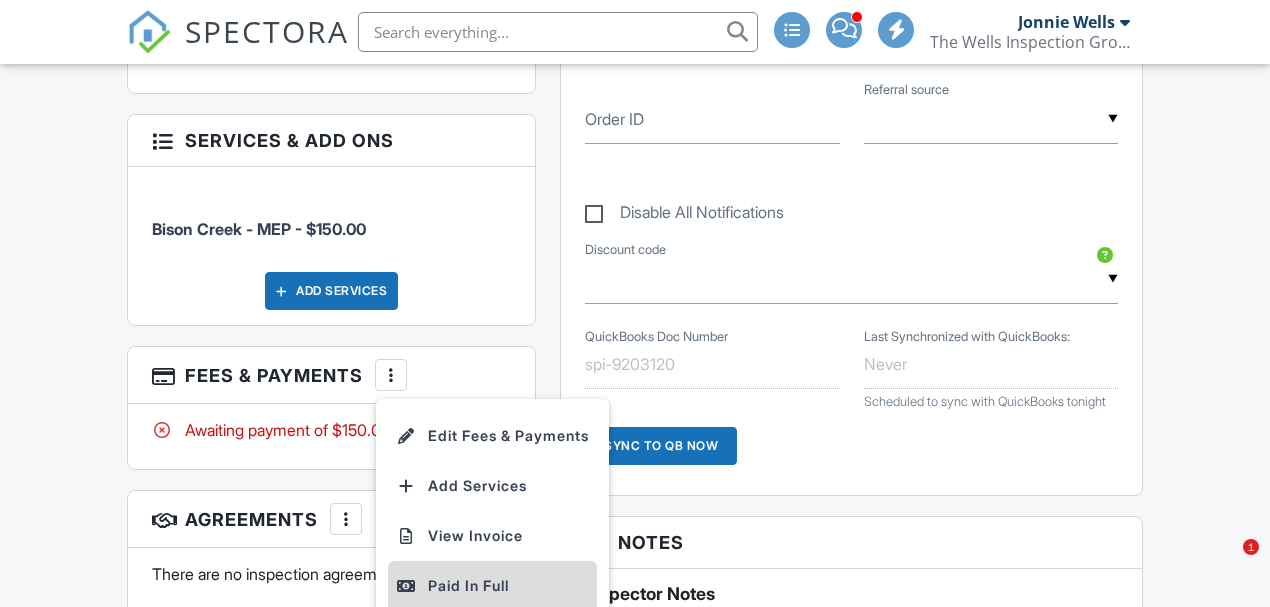 click on "Paid In Full" at bounding box center [492, 586] 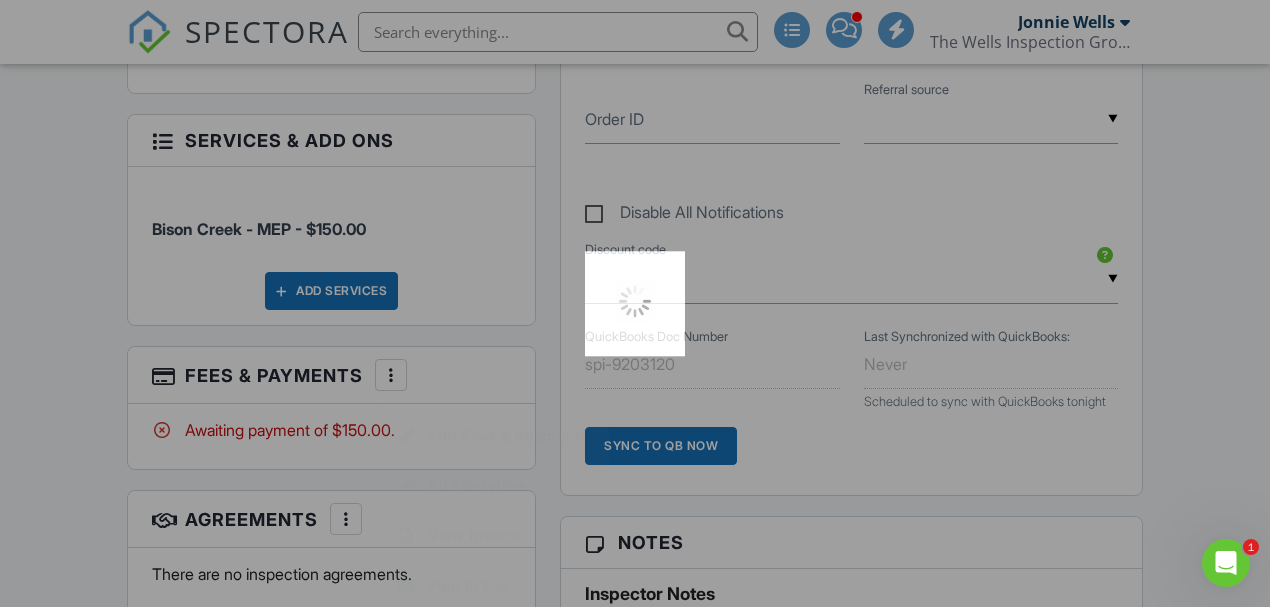 scroll, scrollTop: 0, scrollLeft: 0, axis: both 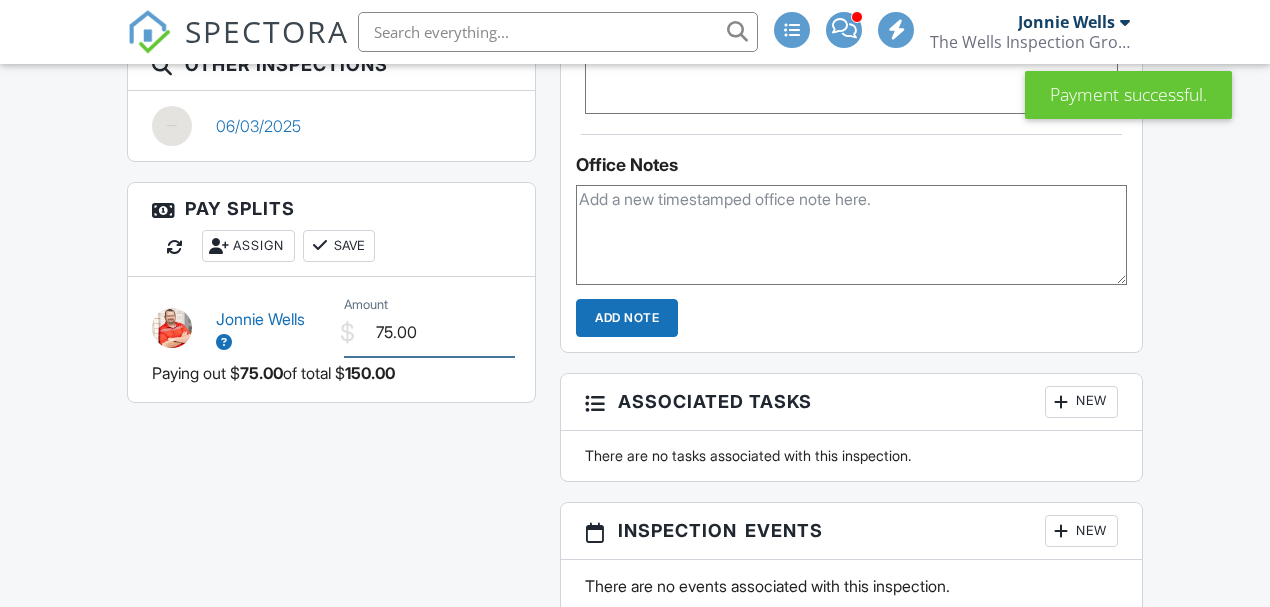 click on "75.00" at bounding box center (430, 332) 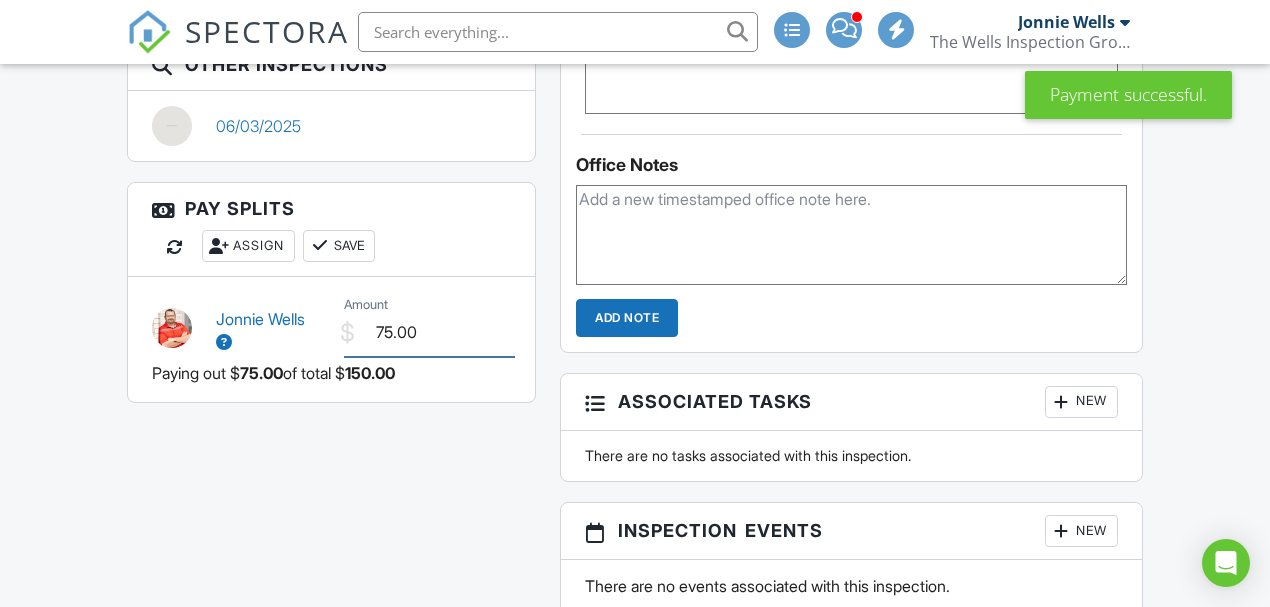 click on "75.00" at bounding box center [430, 332] 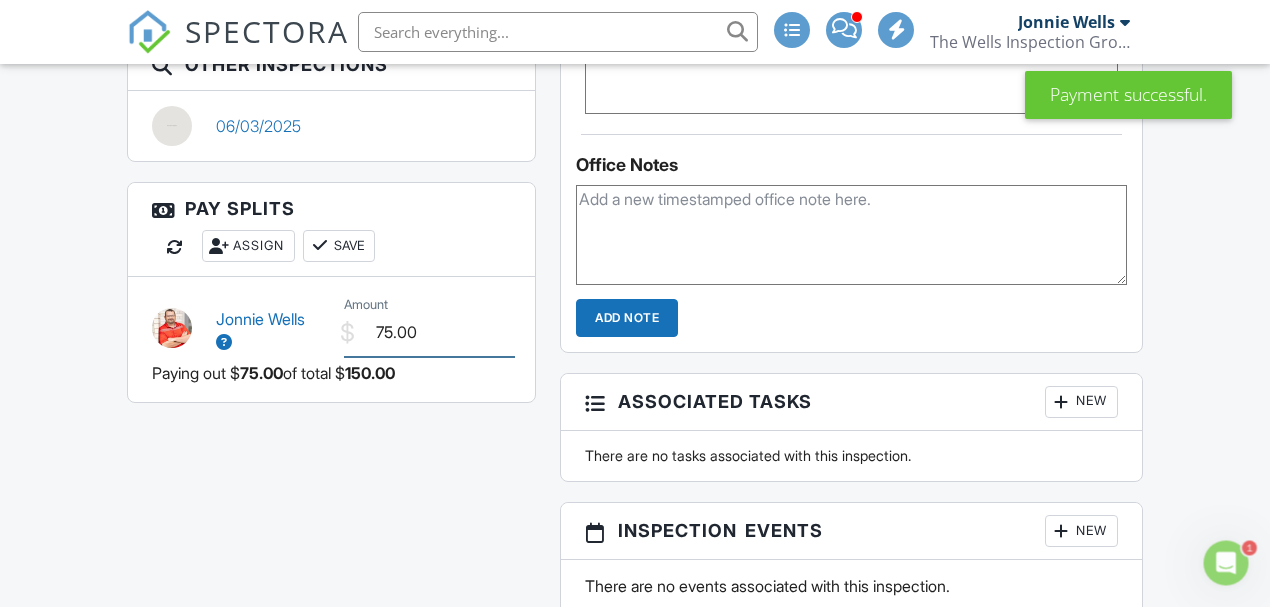 scroll, scrollTop: 0, scrollLeft: 0, axis: both 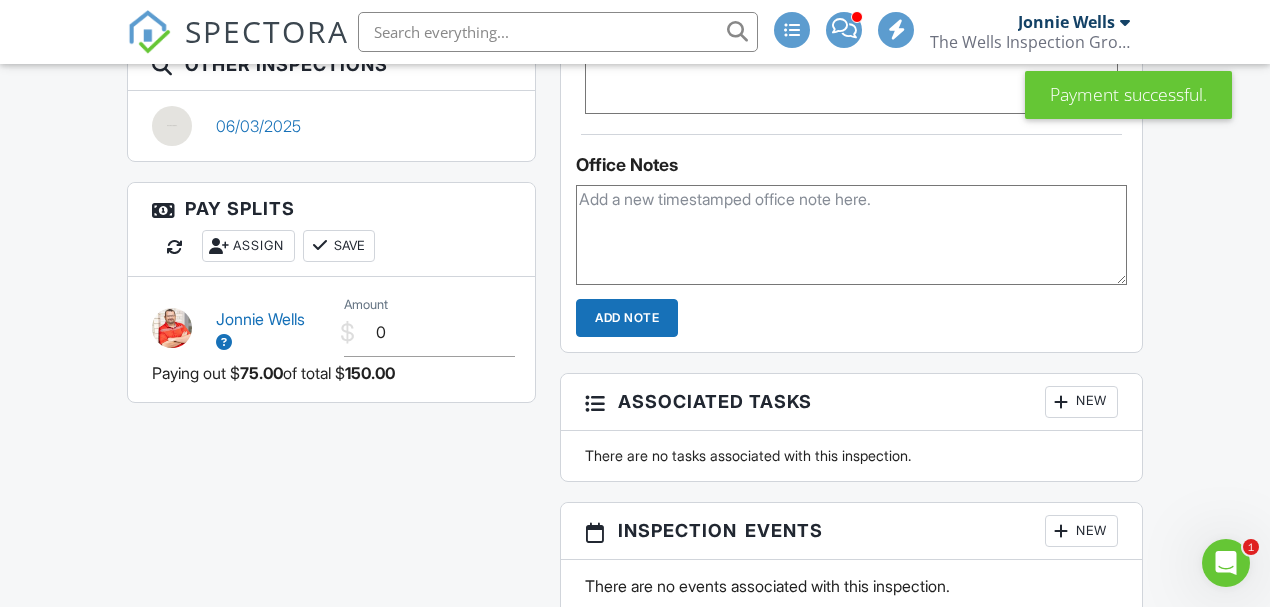 type on "0.00" 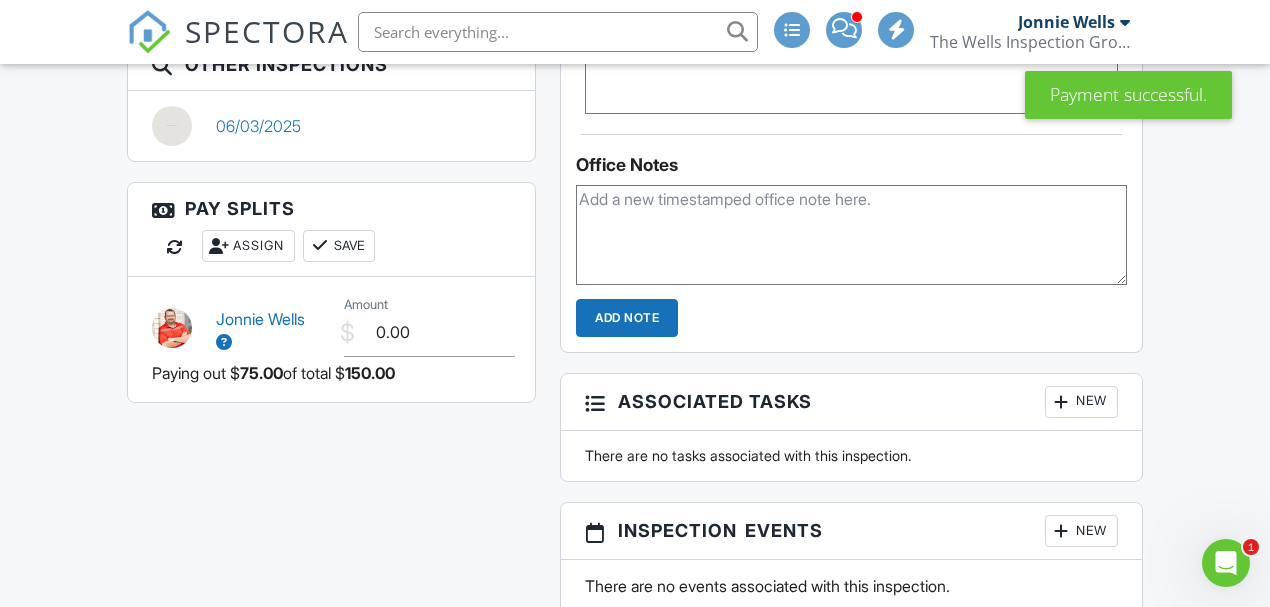 click on "Save" at bounding box center [339, 246] 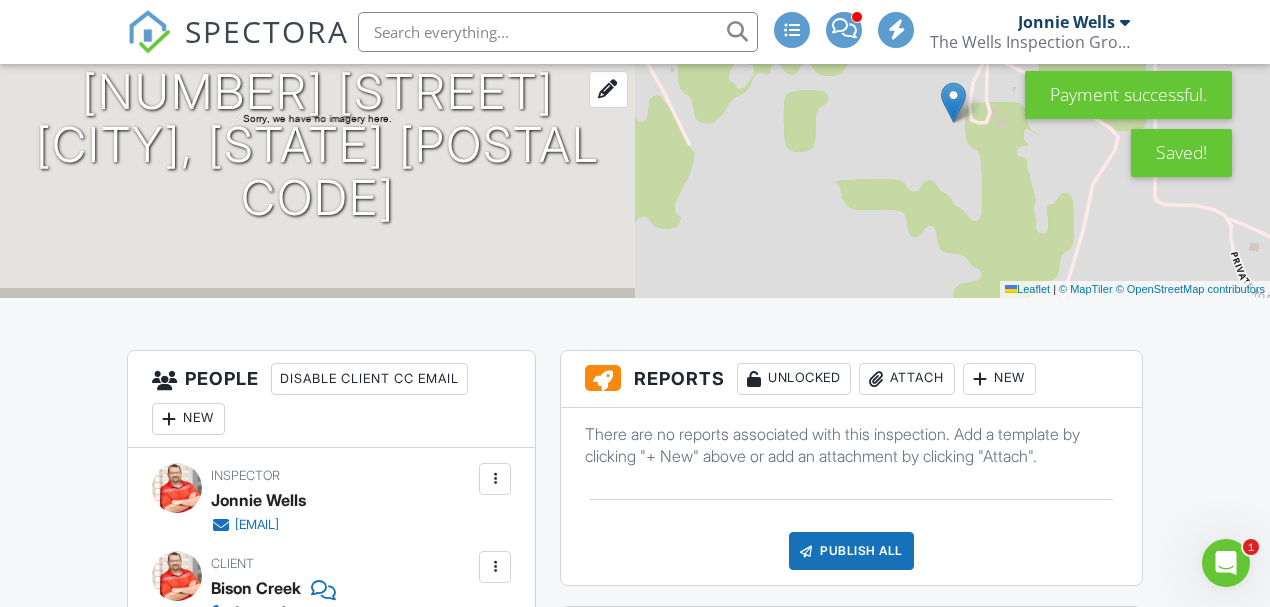 scroll, scrollTop: 0, scrollLeft: 0, axis: both 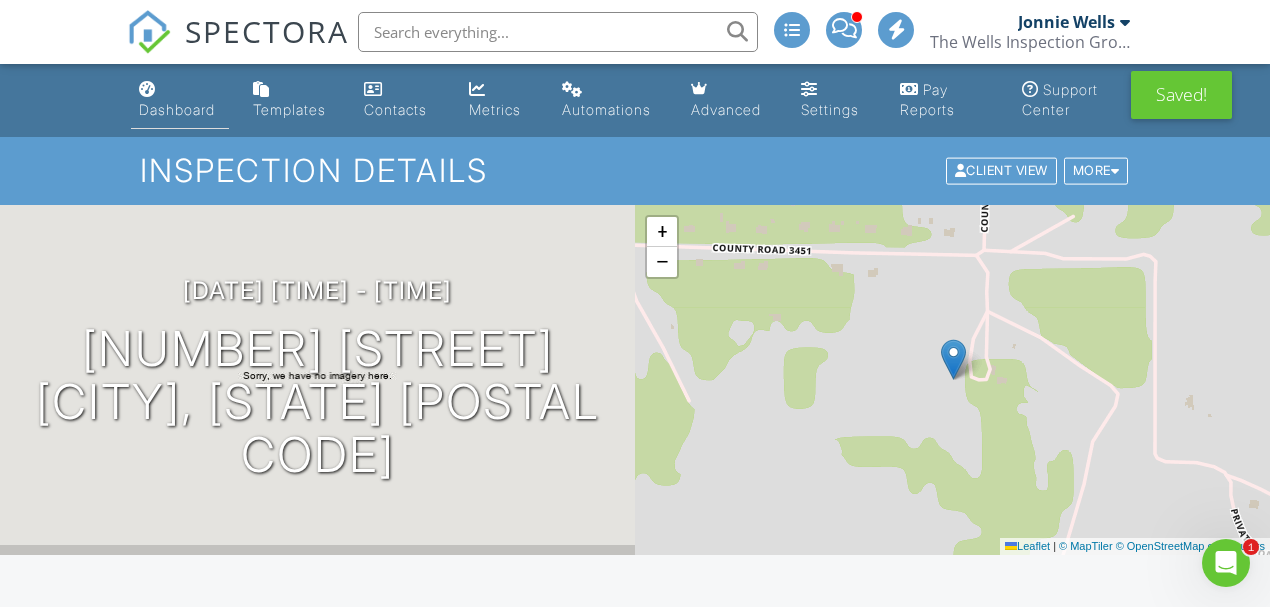 click on "Dashboard" at bounding box center (180, 100) 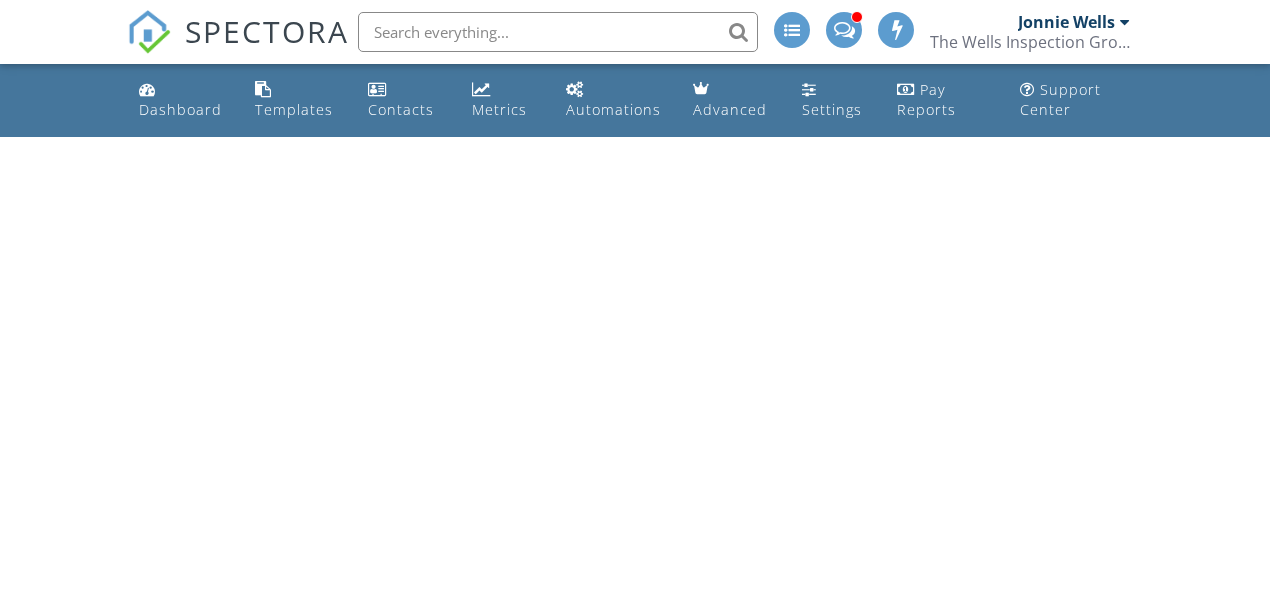 scroll, scrollTop: 0, scrollLeft: 0, axis: both 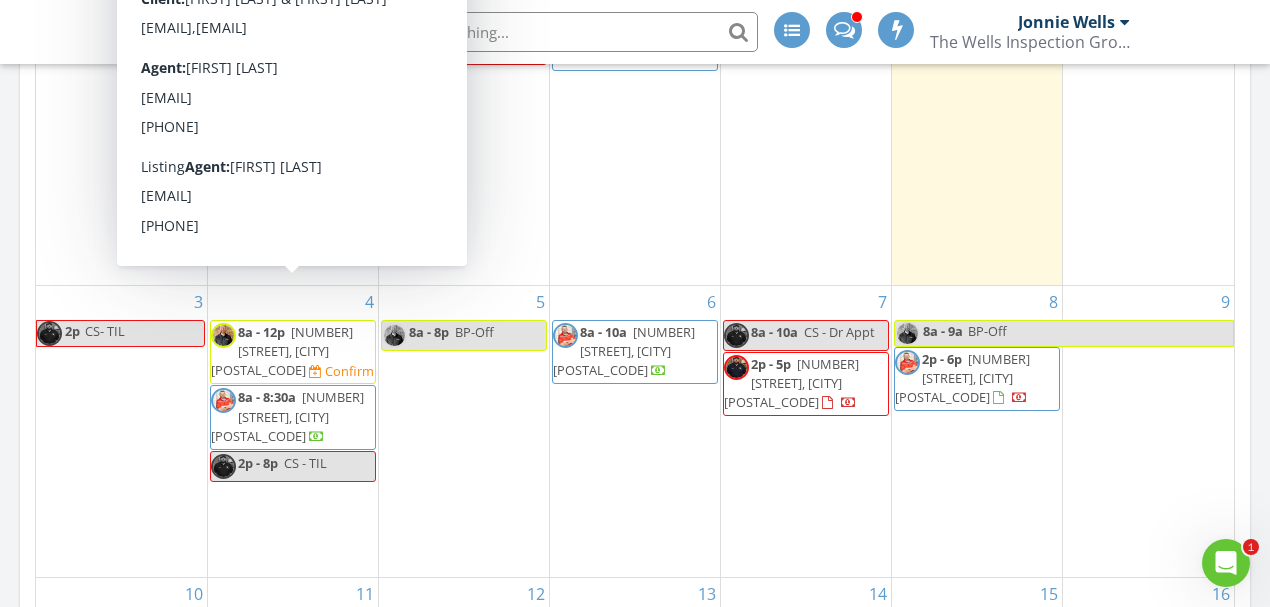 click on "4412 Bobbie Ann Dr, Granbury 76049" at bounding box center (282, 351) 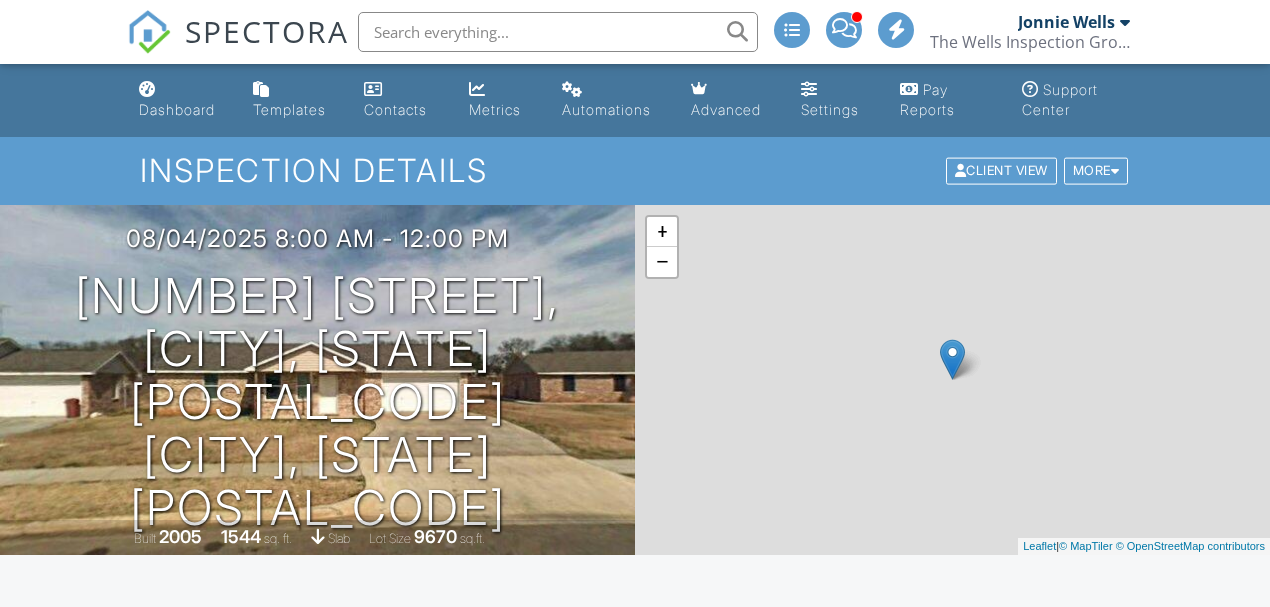 scroll, scrollTop: 0, scrollLeft: 0, axis: both 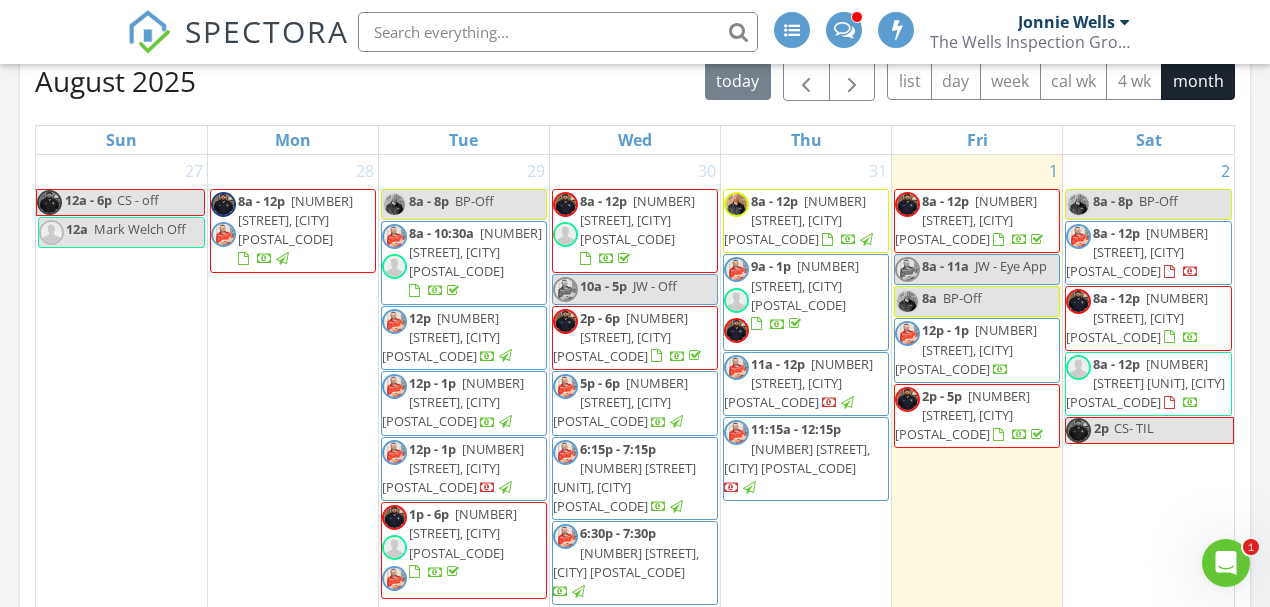 click on "[NUMBER] [STREET], [CITY] [POSTAL_CODE]" at bounding box center [1137, 252] 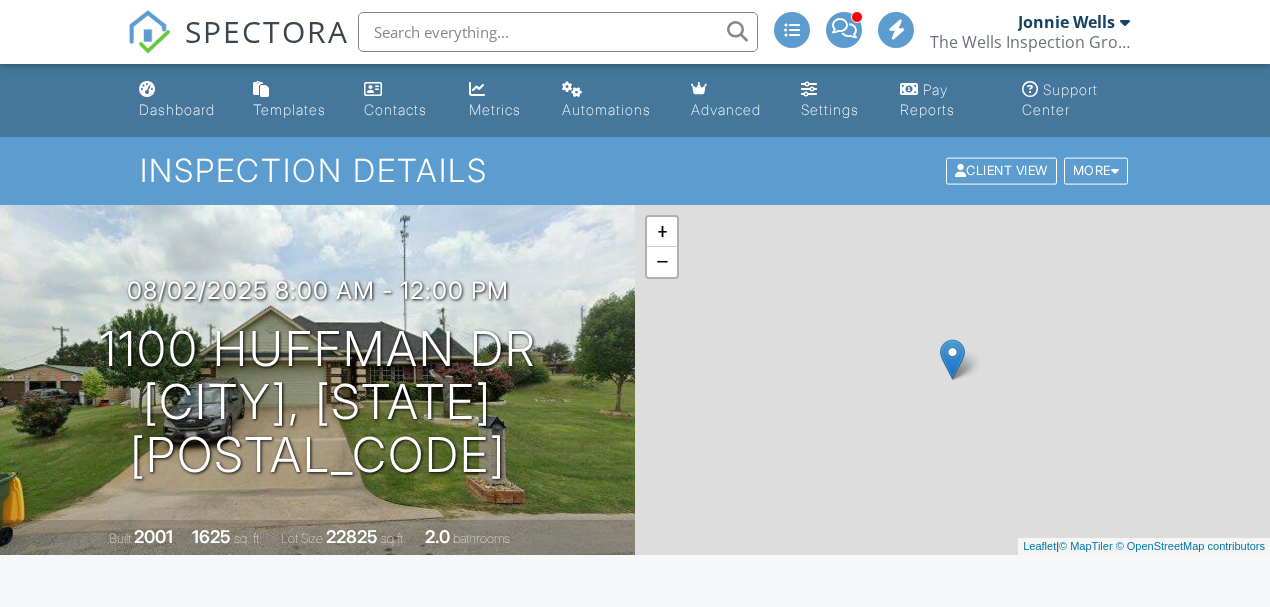 scroll, scrollTop: 0, scrollLeft: 0, axis: both 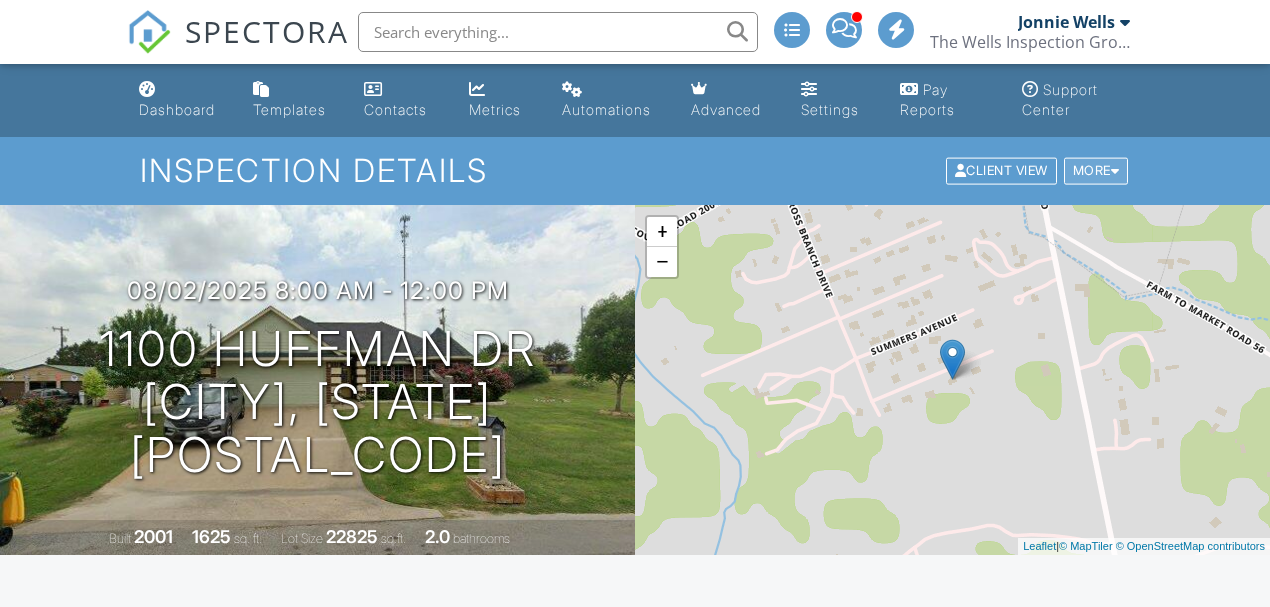 click on "More" at bounding box center [1096, 171] 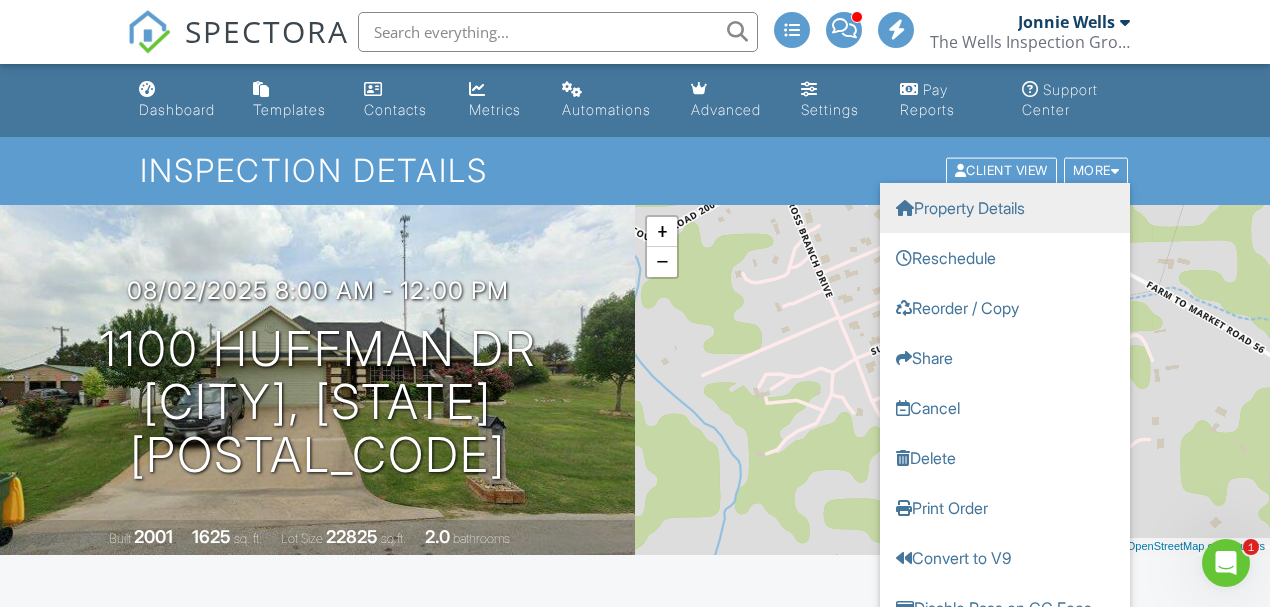 scroll, scrollTop: 0, scrollLeft: 0, axis: both 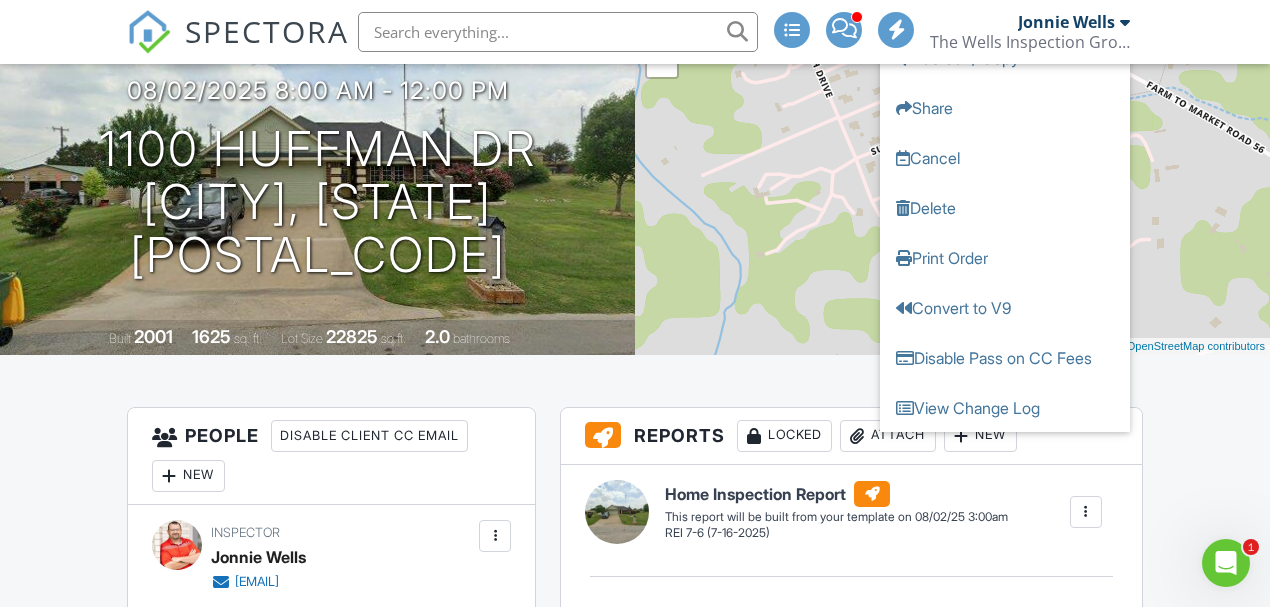 click on "Dashboard
Templates
Contacts
Metrics
Automations
Advanced
Settings
Pay Reports
Support Center
Inspection Details
Client View
More
Property Details
Reschedule
Reorder / Copy
Share
Cancel
Delete
Print Order
Convert to V9
Disable Pass on CC Fees
View Change Log
08/02/2025  8:00 am
- 12:00 pm
1100 Huffman Dr
Glen Rose, TX 76043
Built
2001
1625
sq. ft.
Lot Size
22825
sq.ft.
2.0
bathrooms
+ − Leaflet  |  © MapTiler   © OpenStreetMap contributors
All emails and texts are disabled for this inspection!
Turn on emails and texts
Reports
Locked
Attach
New
Home Inspection Report
REI 7-6 (7-16-2025)
Edit
View" at bounding box center [635, 1463] 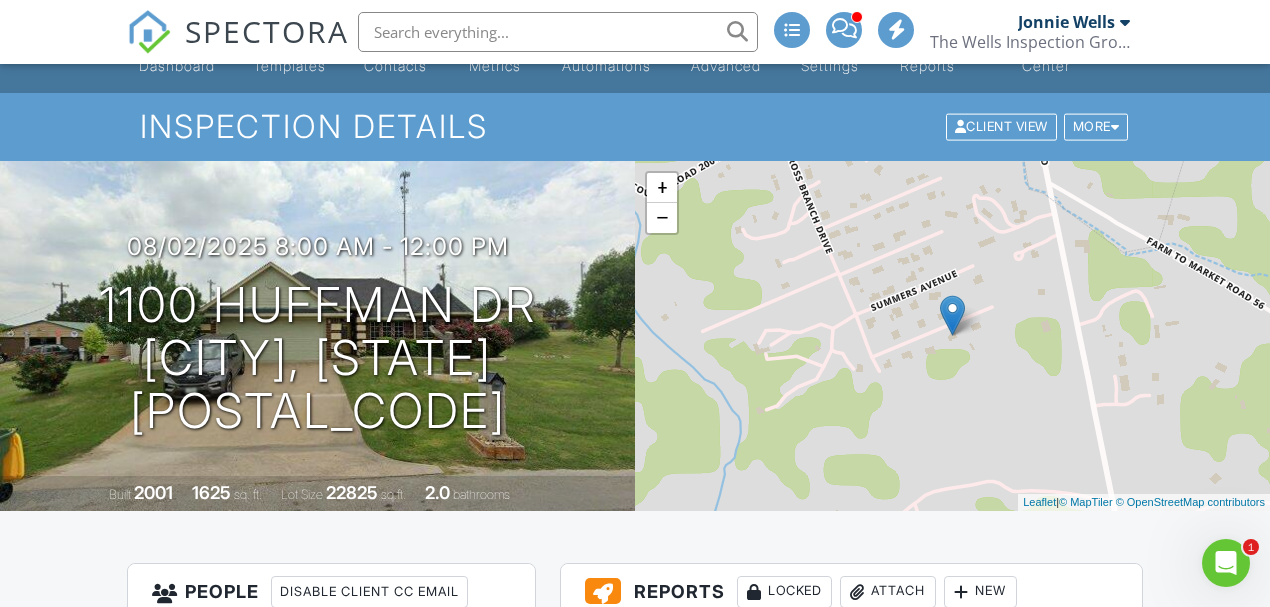 scroll, scrollTop: 0, scrollLeft: 0, axis: both 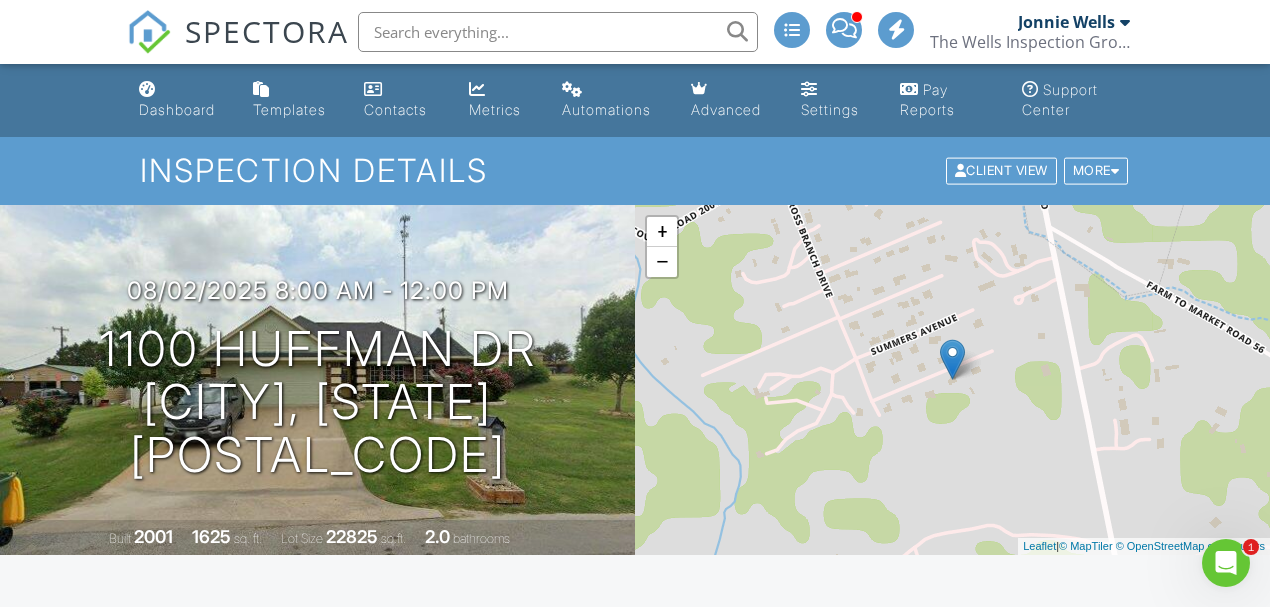 click 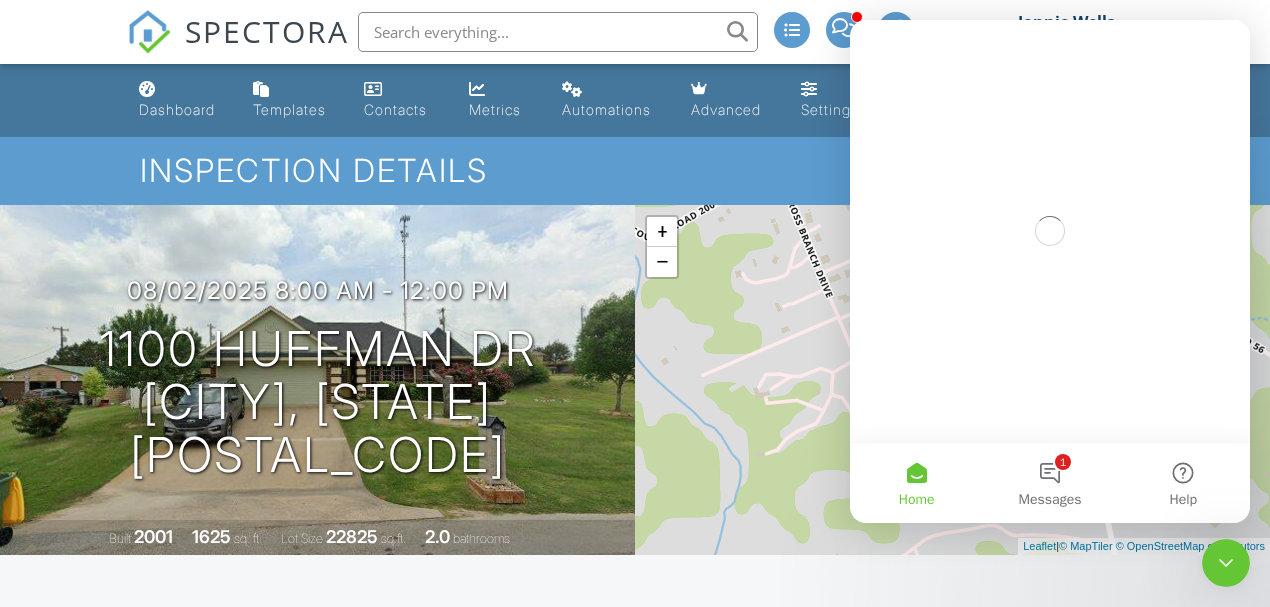 scroll, scrollTop: 0, scrollLeft: 0, axis: both 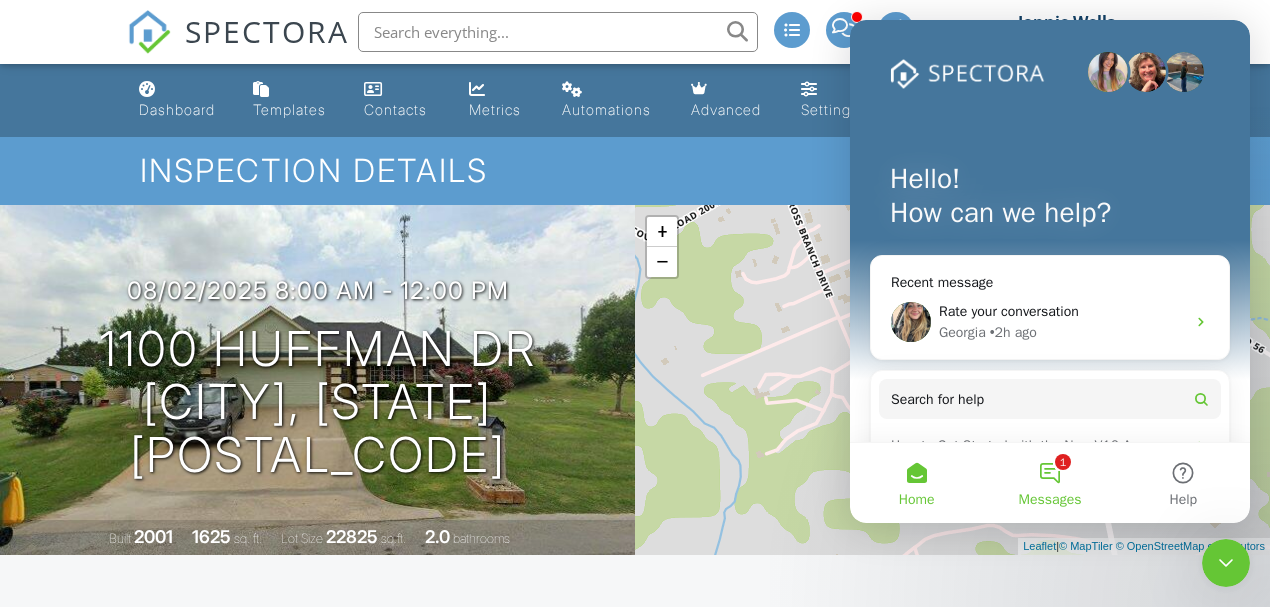 click on "1 Messages" at bounding box center (1049, 483) 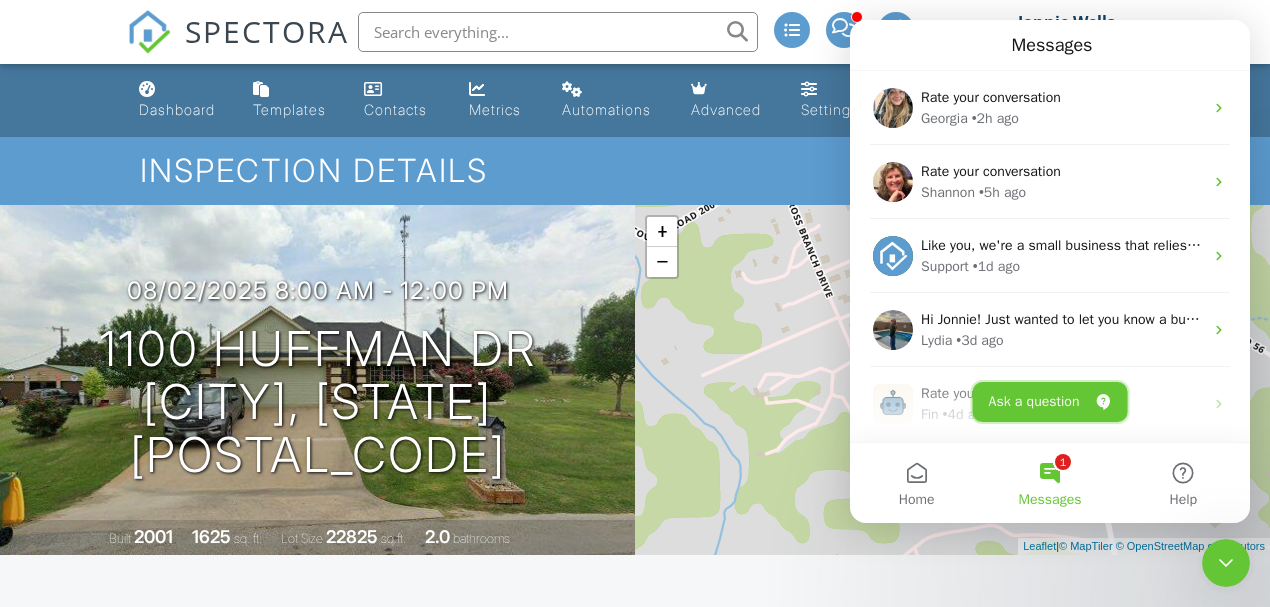 click on "Ask a question" at bounding box center (1050, 402) 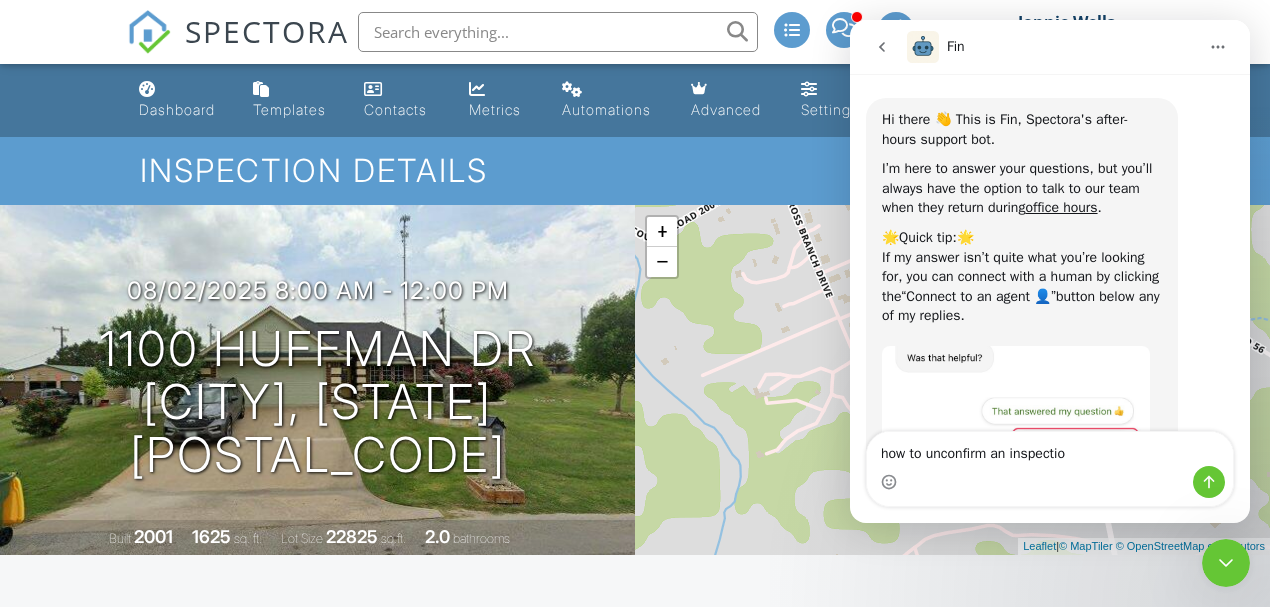 type on "how to unconfirm an inspection" 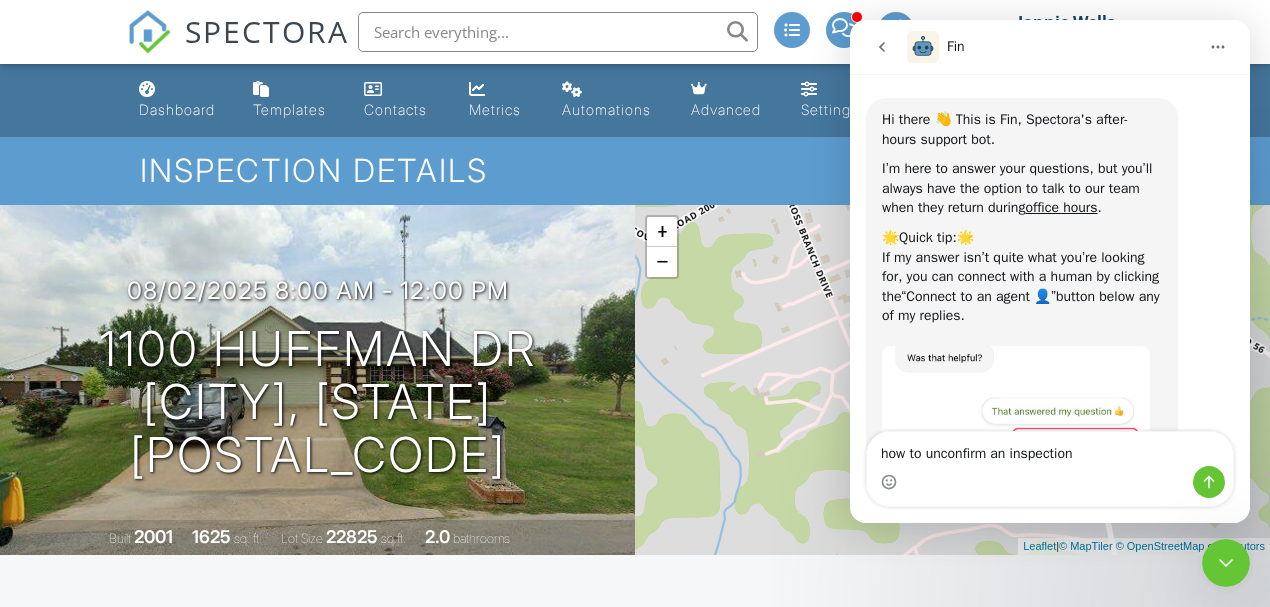 type 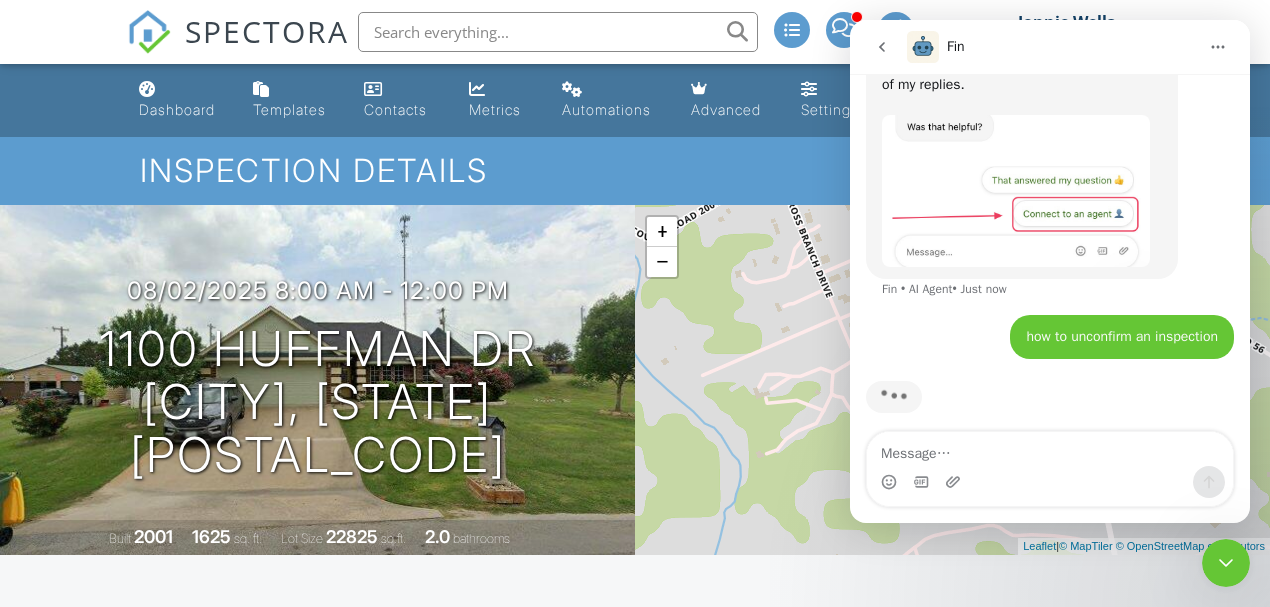 scroll, scrollTop: 244, scrollLeft: 0, axis: vertical 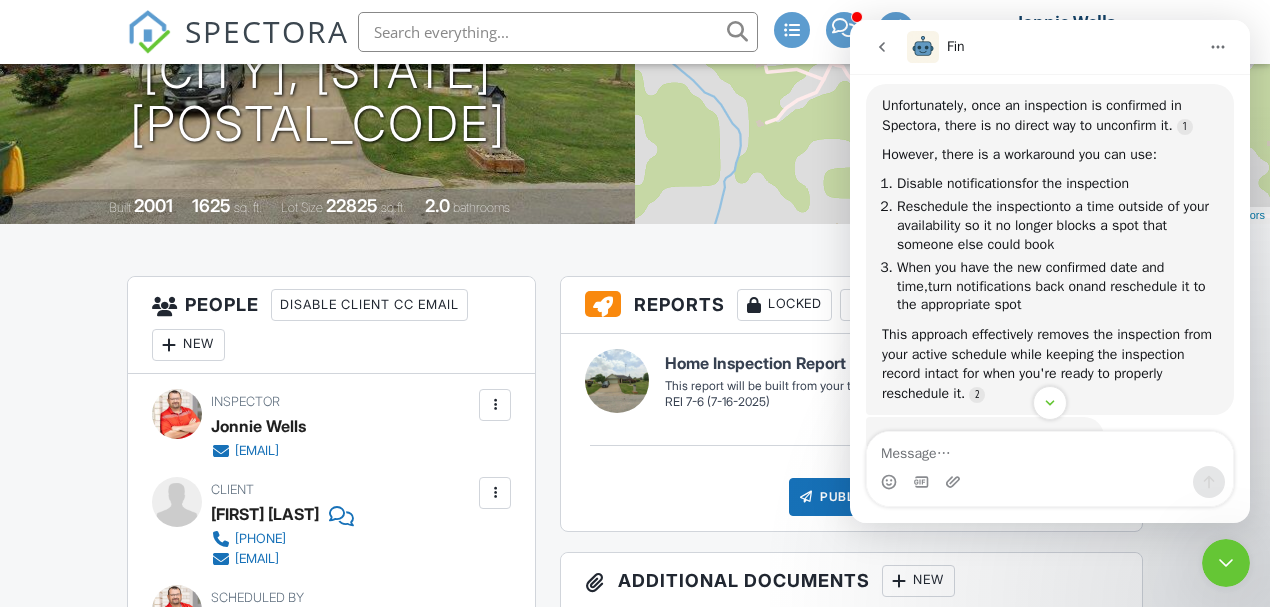 click on "Disable Client CC Email" at bounding box center [369, 305] 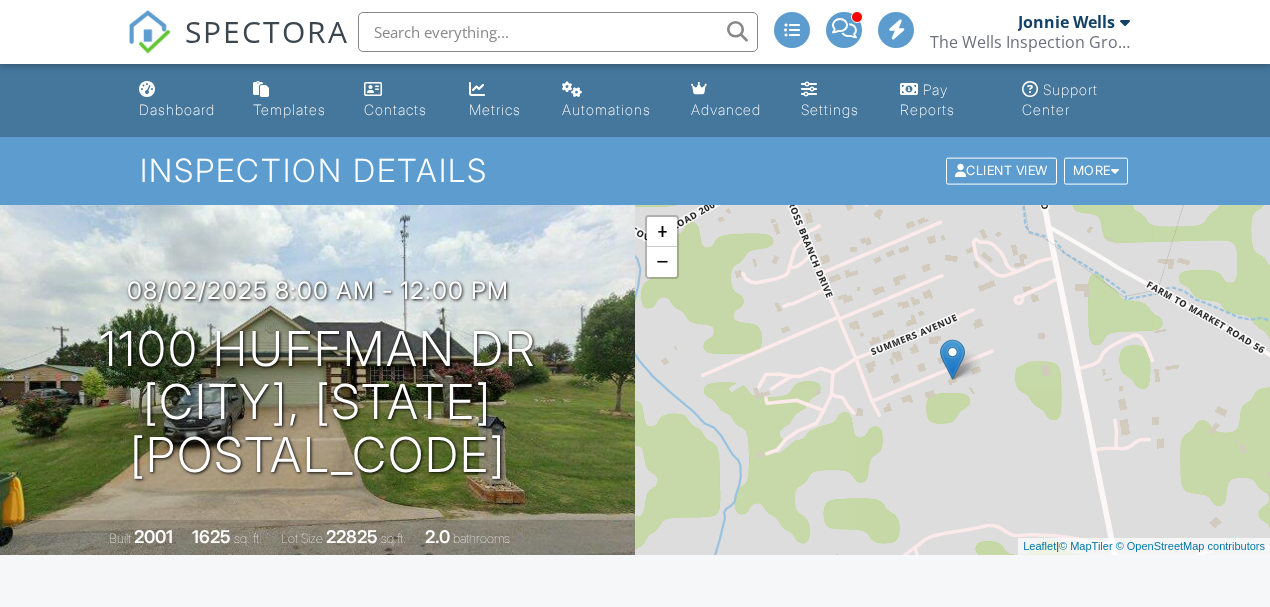 scroll, scrollTop: 332, scrollLeft: 0, axis: vertical 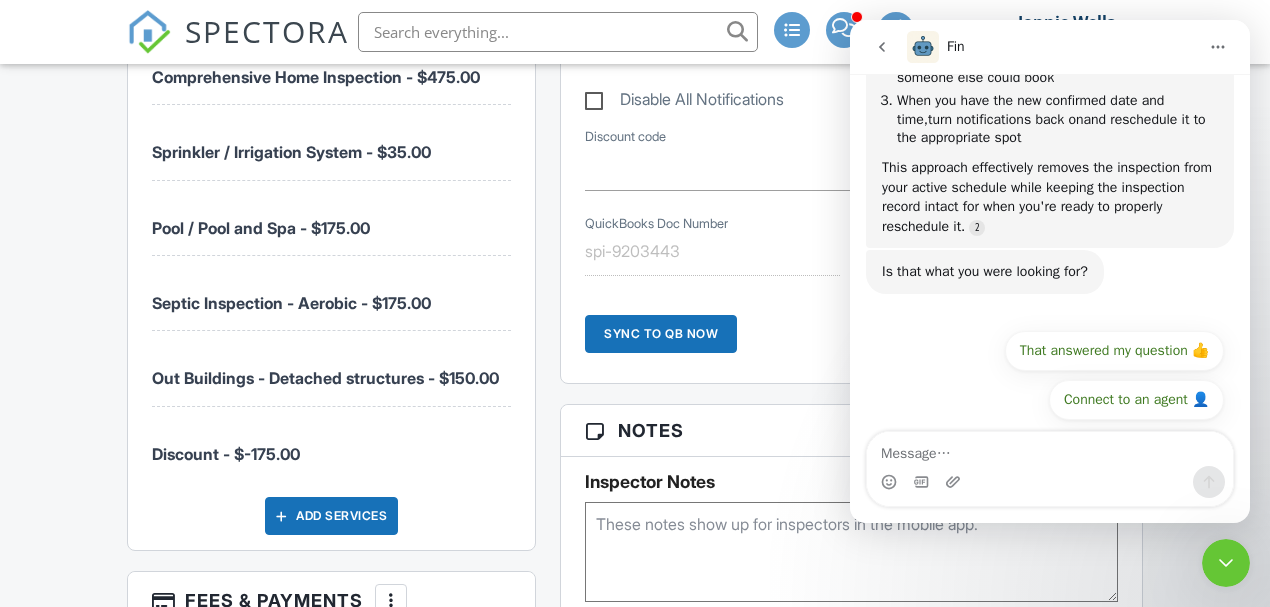 click 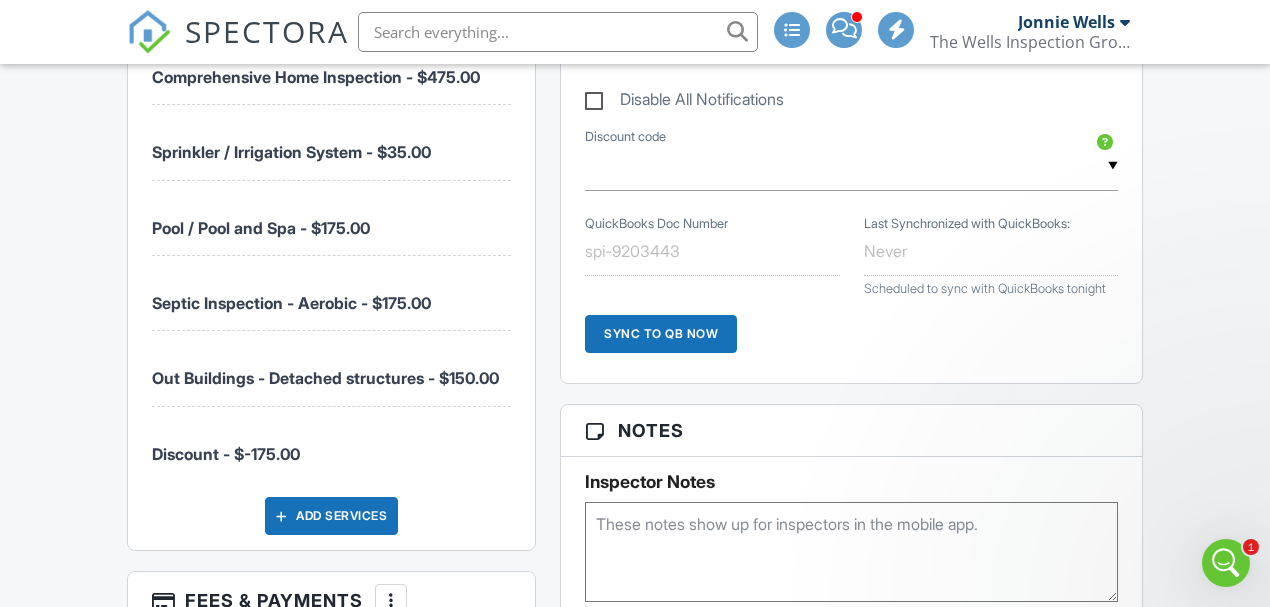 scroll, scrollTop: 0, scrollLeft: 0, axis: both 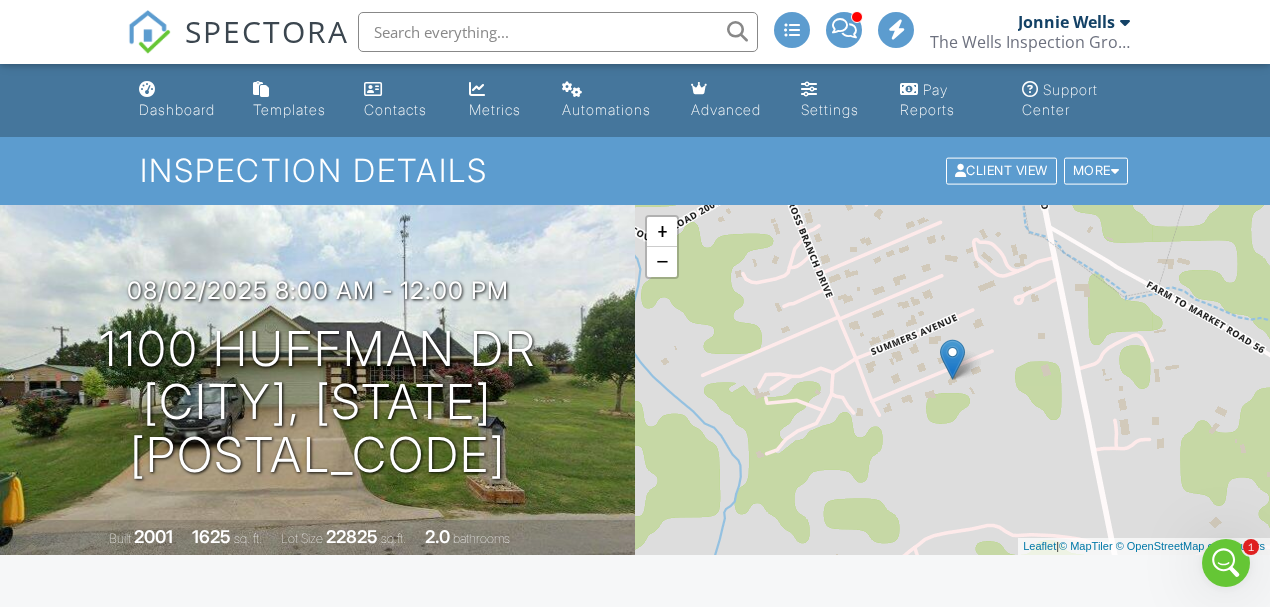click on "Dashboard" at bounding box center (177, 109) 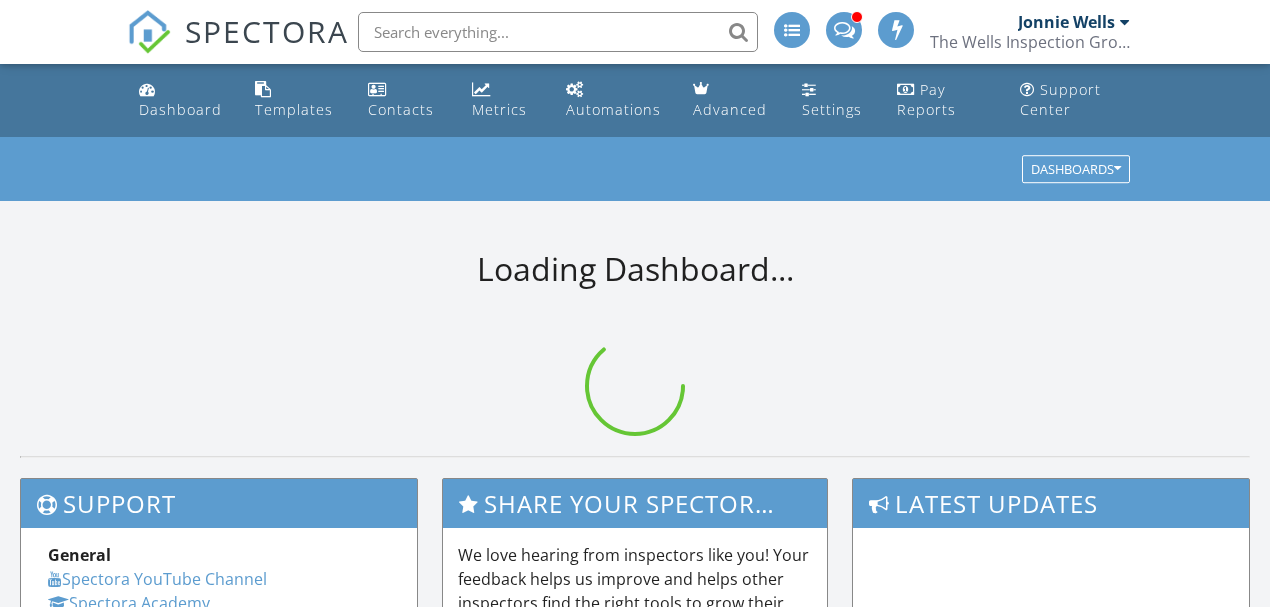 scroll, scrollTop: 0, scrollLeft: 0, axis: both 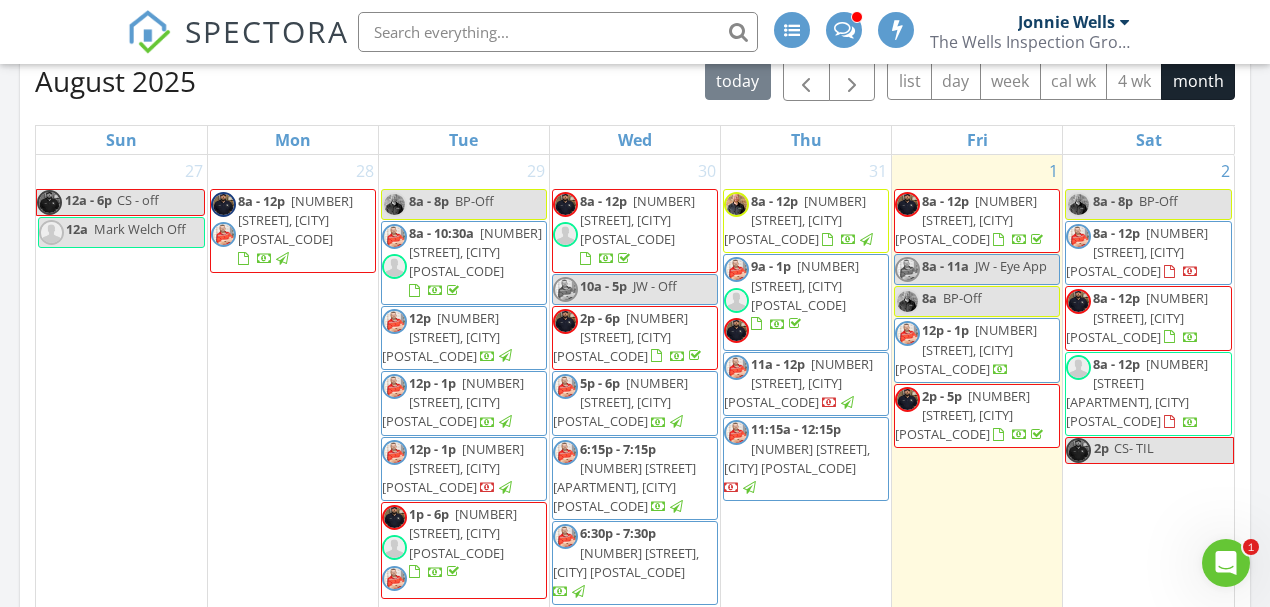 click 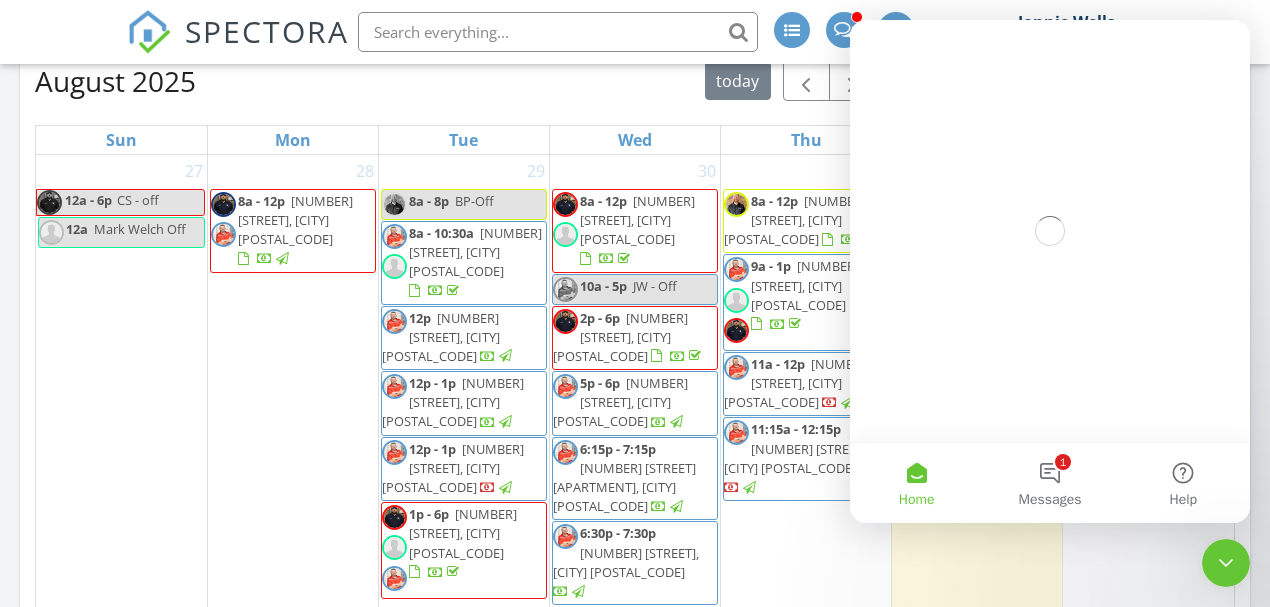 scroll, scrollTop: 0, scrollLeft: 0, axis: both 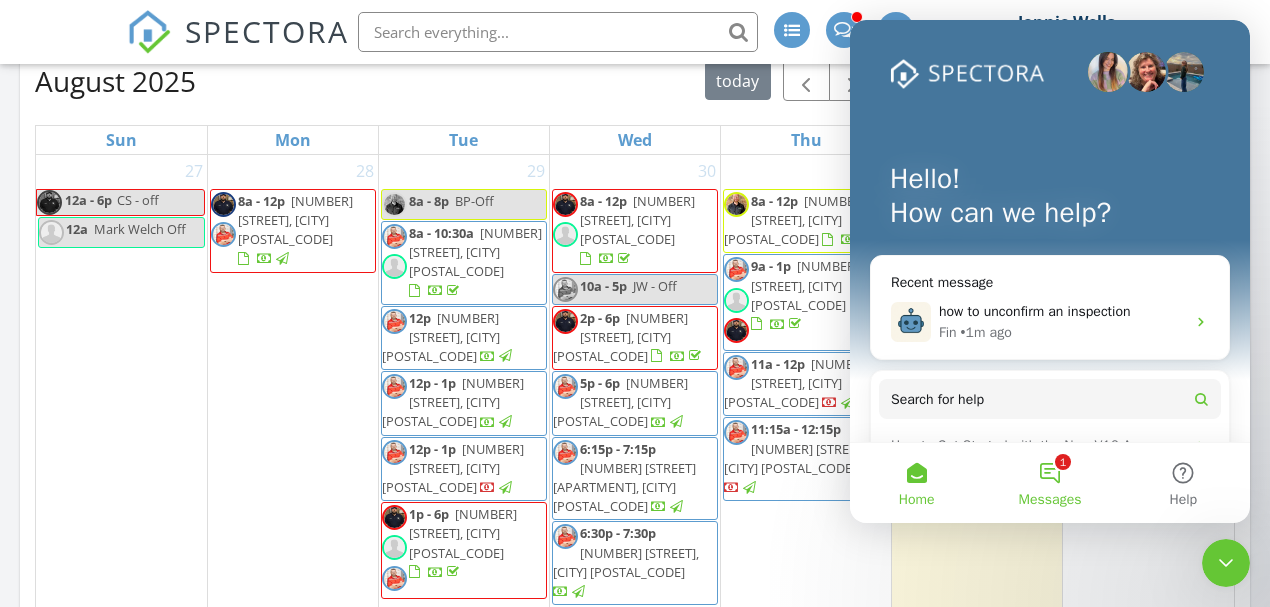 click on "1 Messages" at bounding box center (1049, 483) 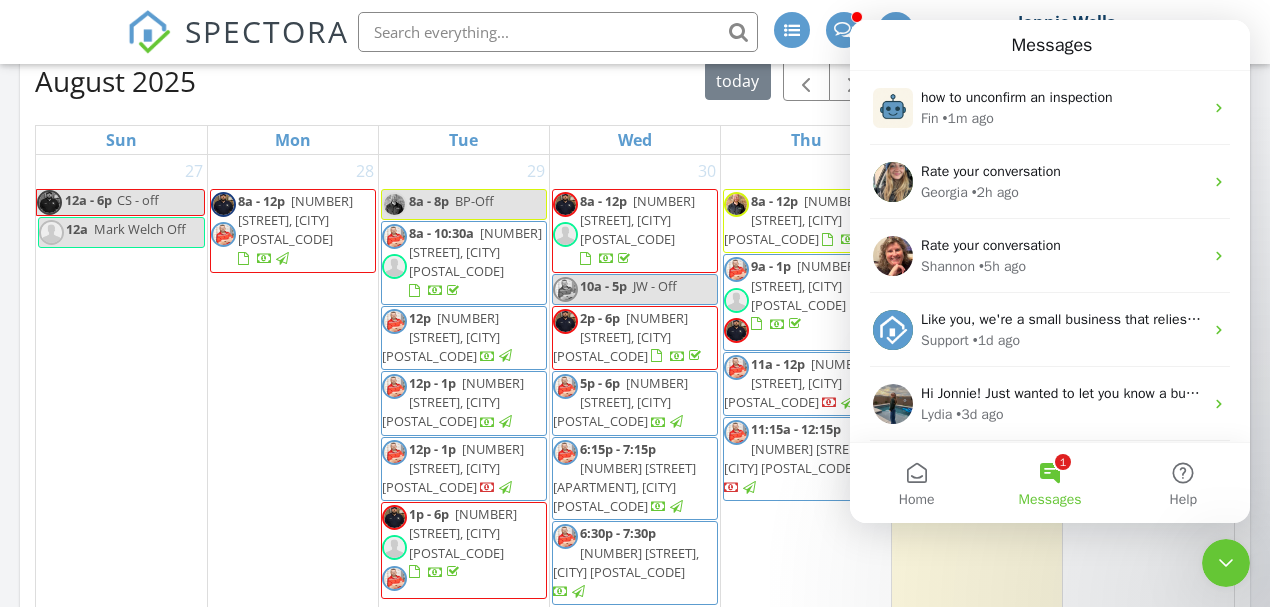 click on "1 Messages" at bounding box center [1049, 483] 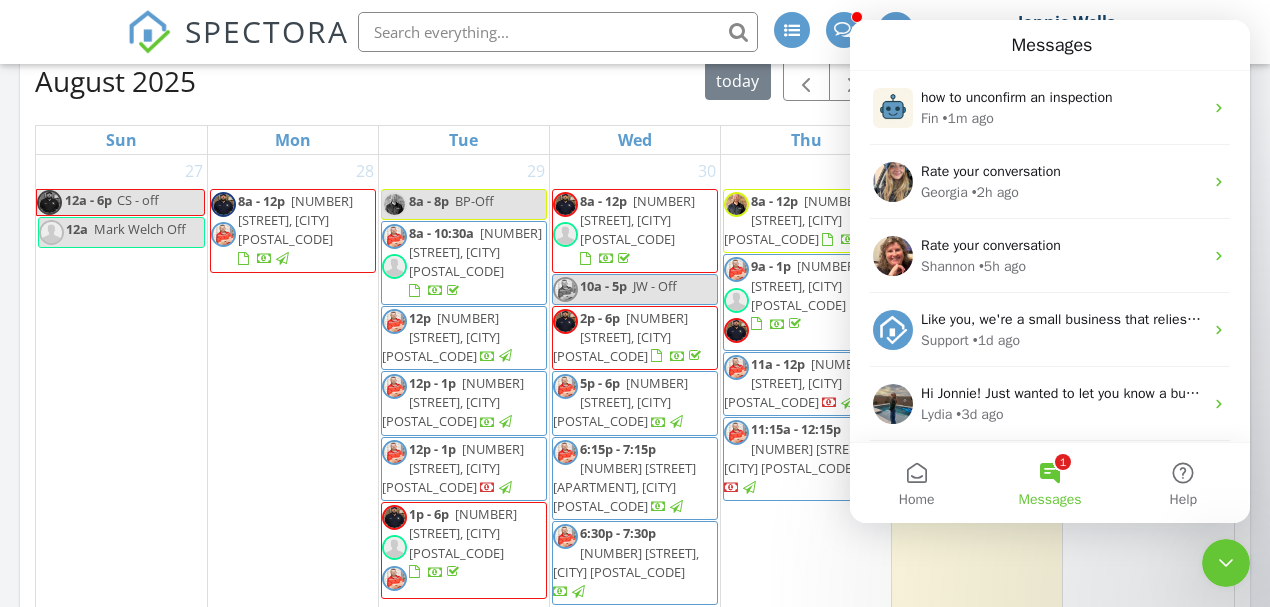 click on "1 Messages" at bounding box center [1049, 483] 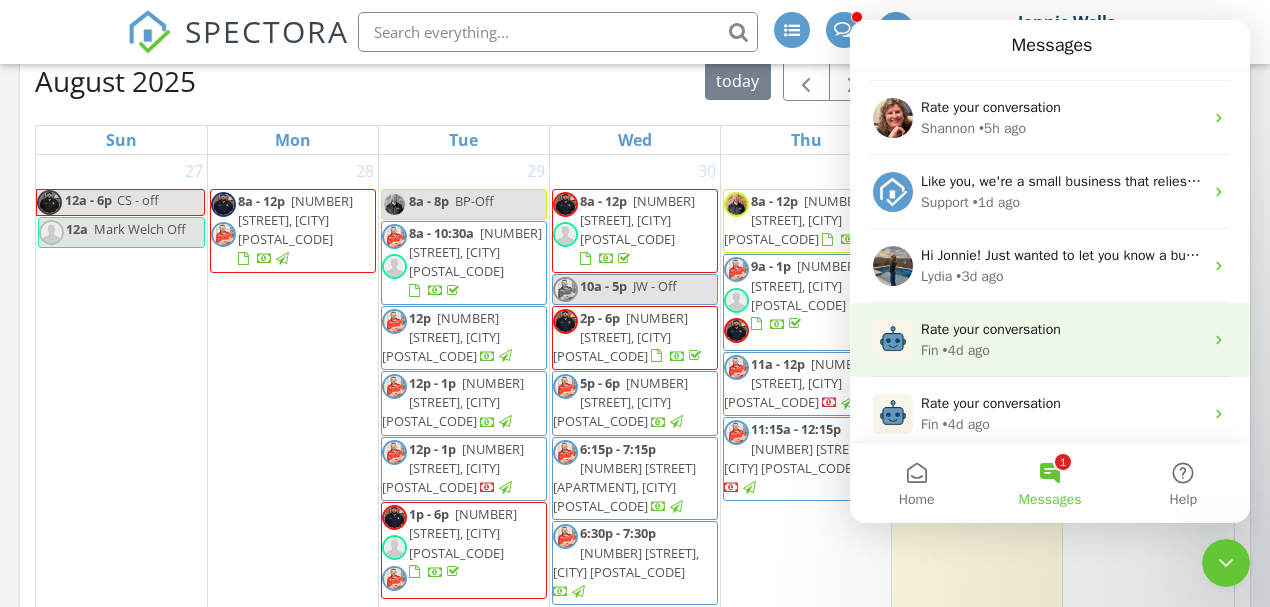 scroll, scrollTop: 0, scrollLeft: 0, axis: both 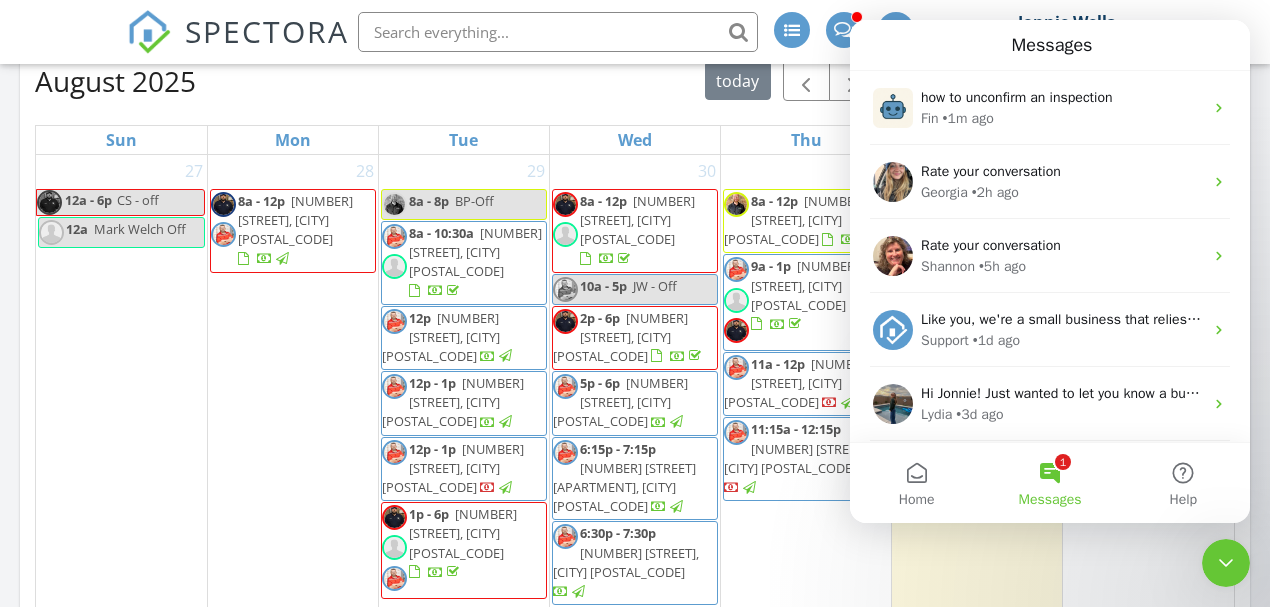click on "1 Messages" at bounding box center (1049, 483) 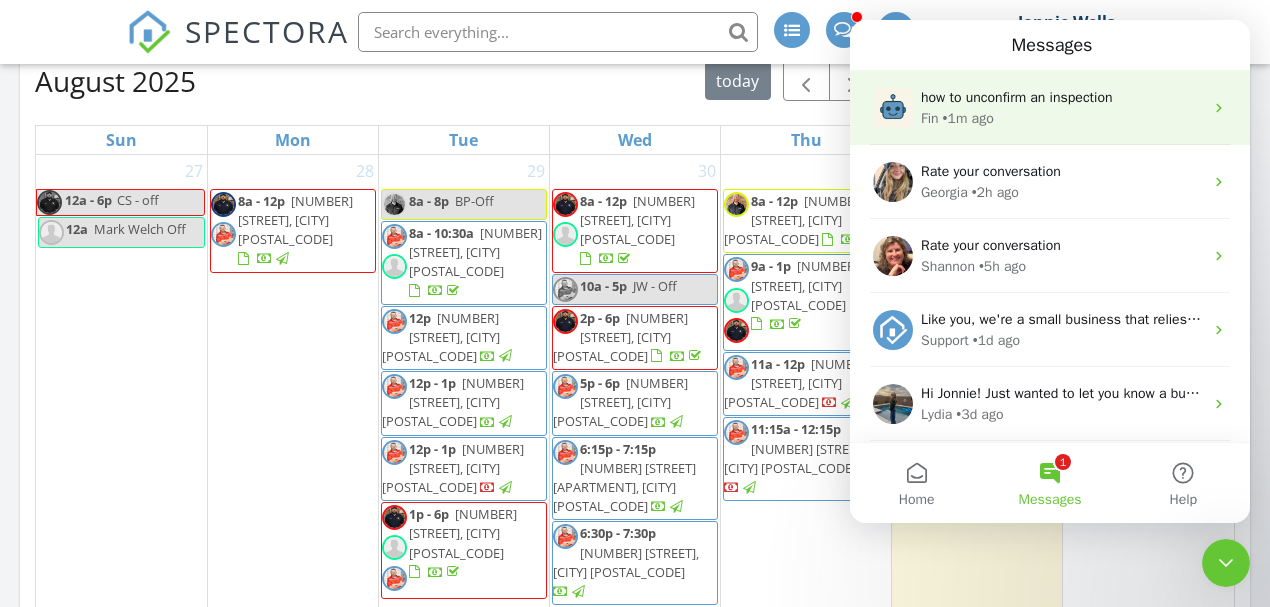 click on "how to unconfirm an inspection" at bounding box center [1017, 97] 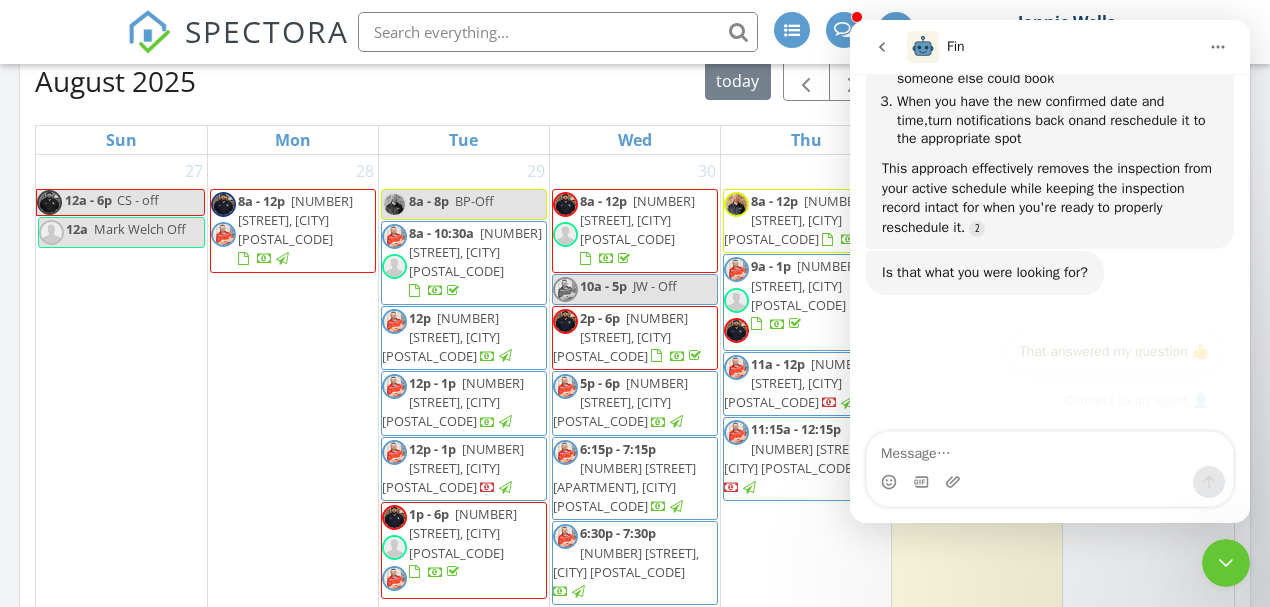 scroll, scrollTop: 669, scrollLeft: 0, axis: vertical 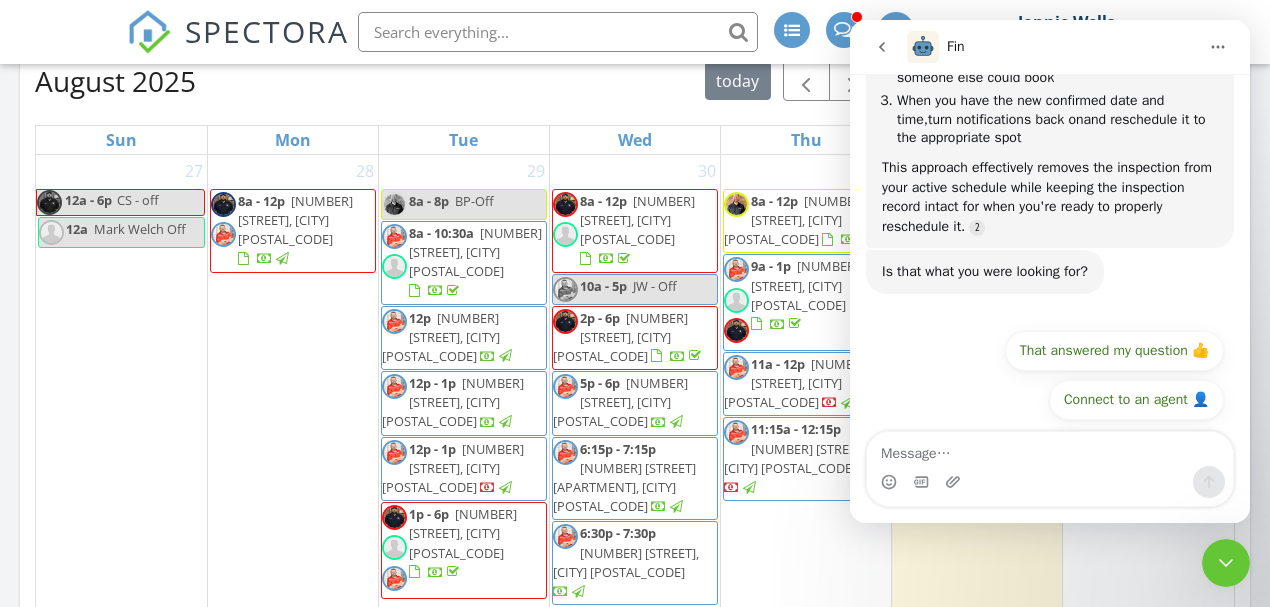 click at bounding box center [1050, 449] 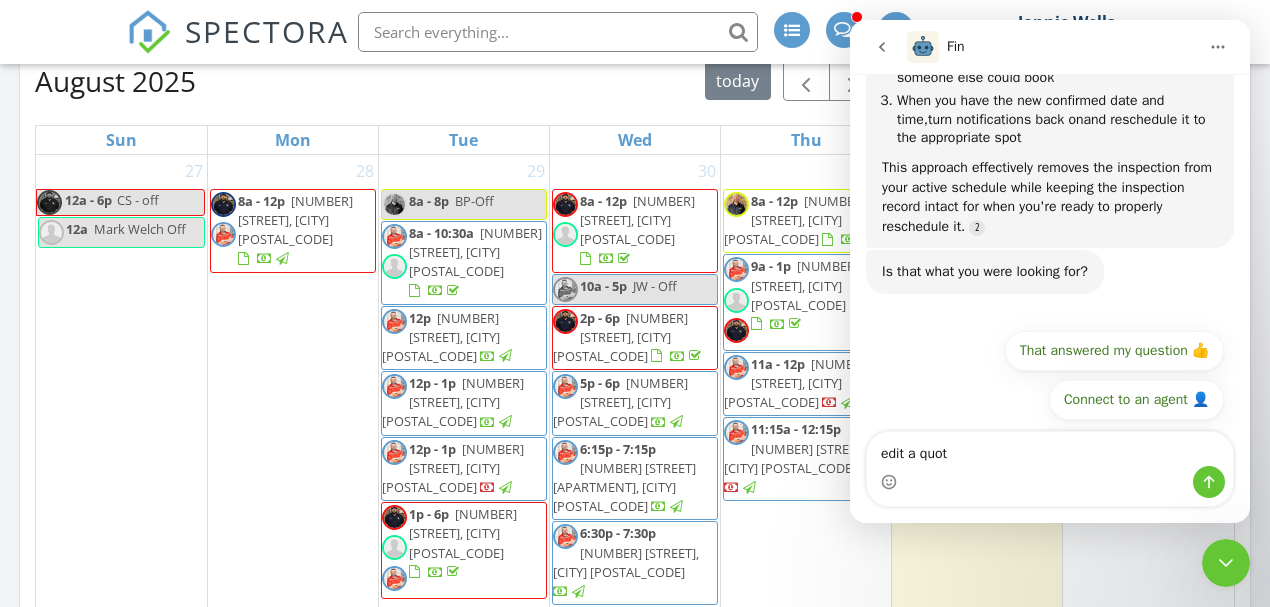 type on "edit a quote" 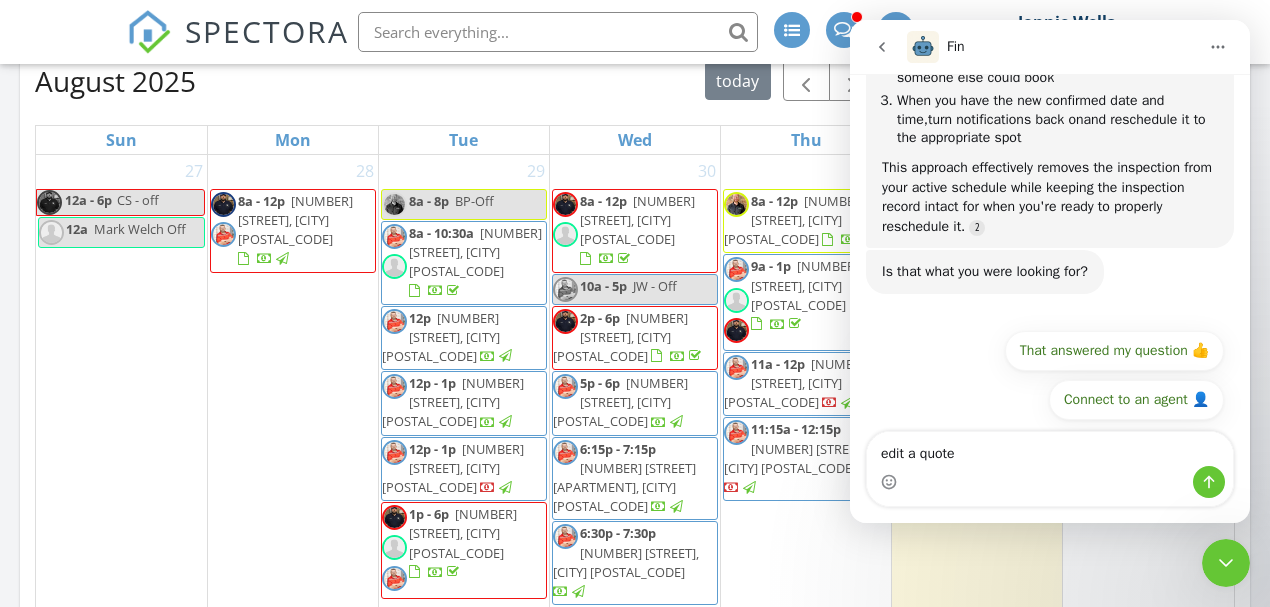 type 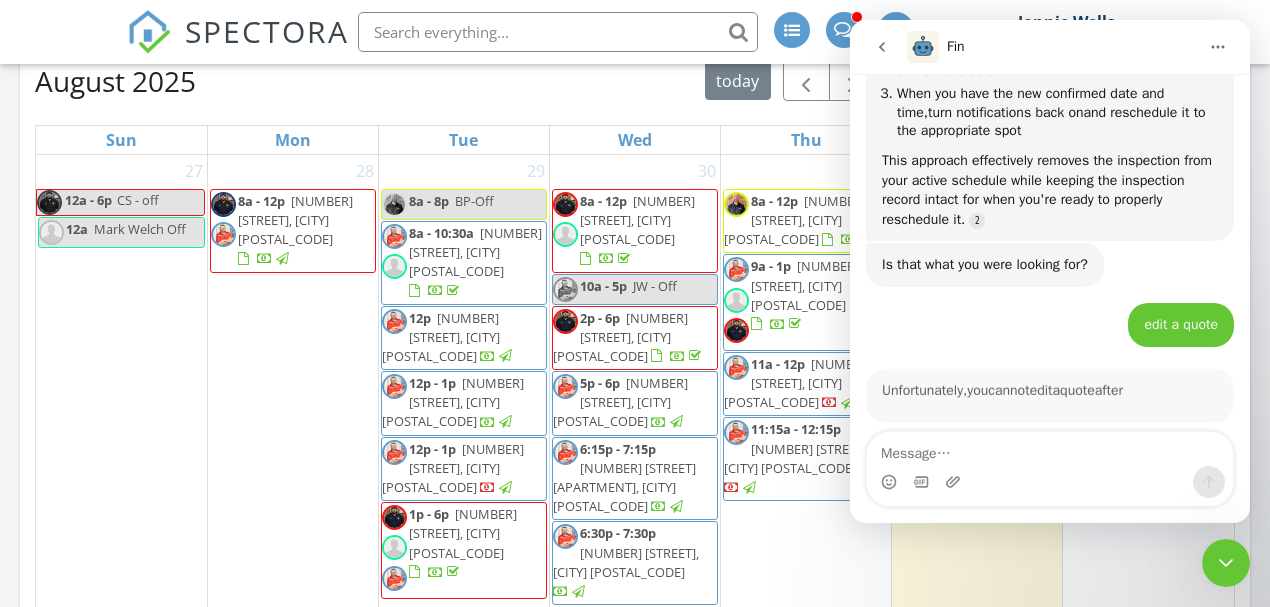 scroll, scrollTop: 890, scrollLeft: 0, axis: vertical 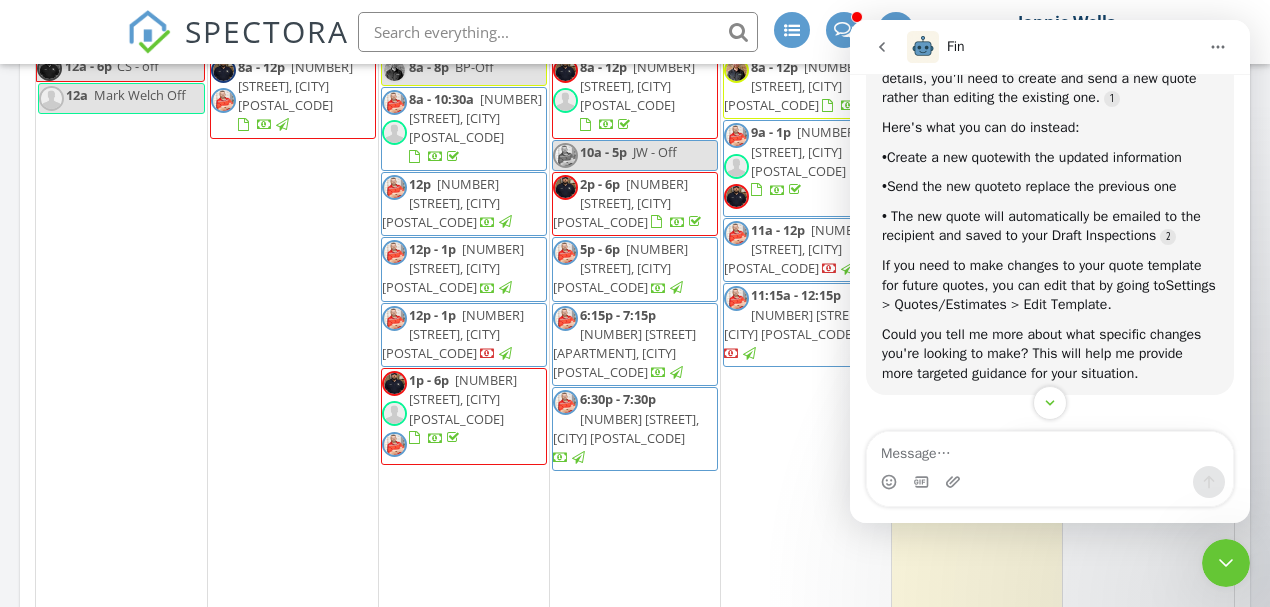 click 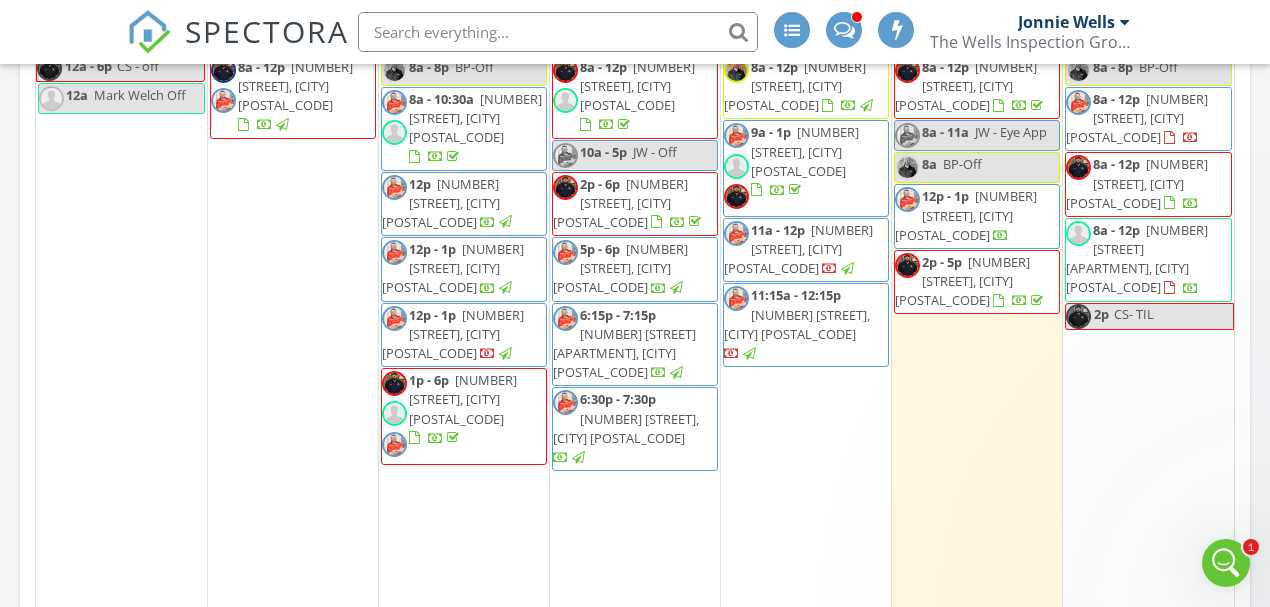 scroll, scrollTop: 0, scrollLeft: 0, axis: both 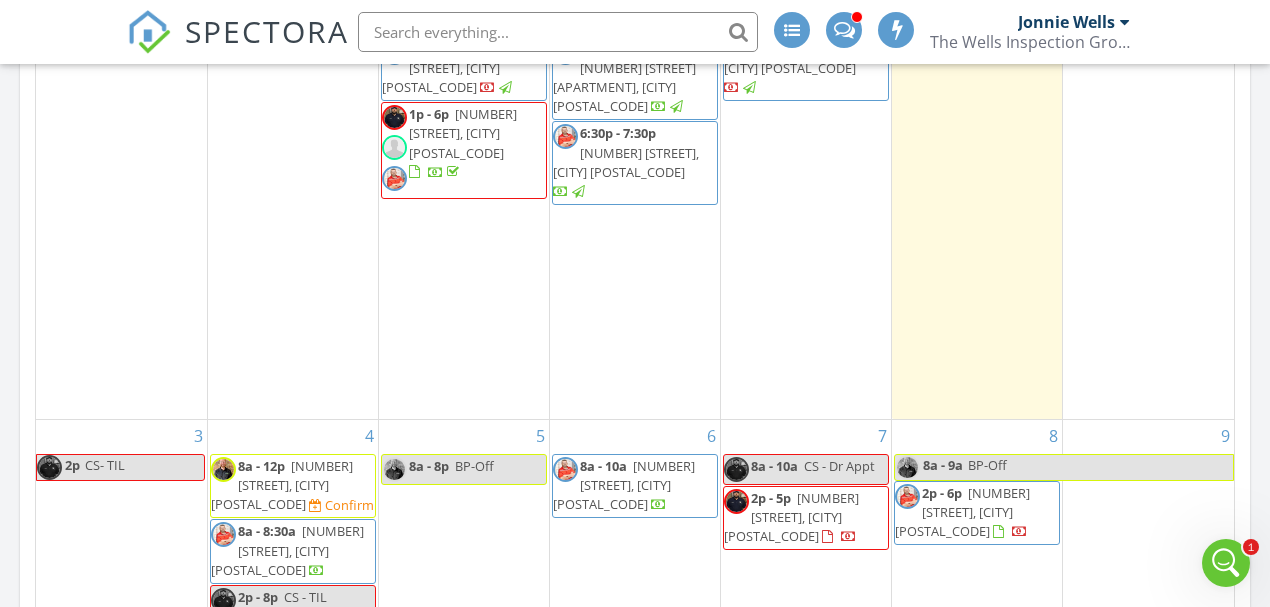 click on "4412 Bobbie Ann Dr, Granbury 76049" at bounding box center (282, 485) 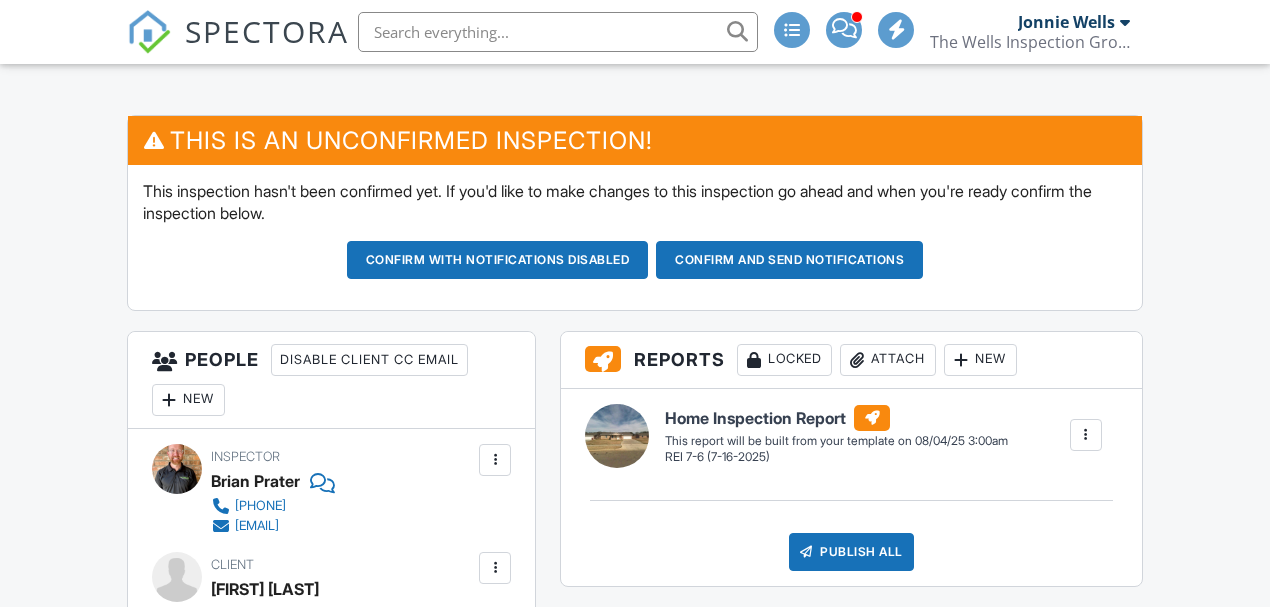 scroll, scrollTop: 666, scrollLeft: 0, axis: vertical 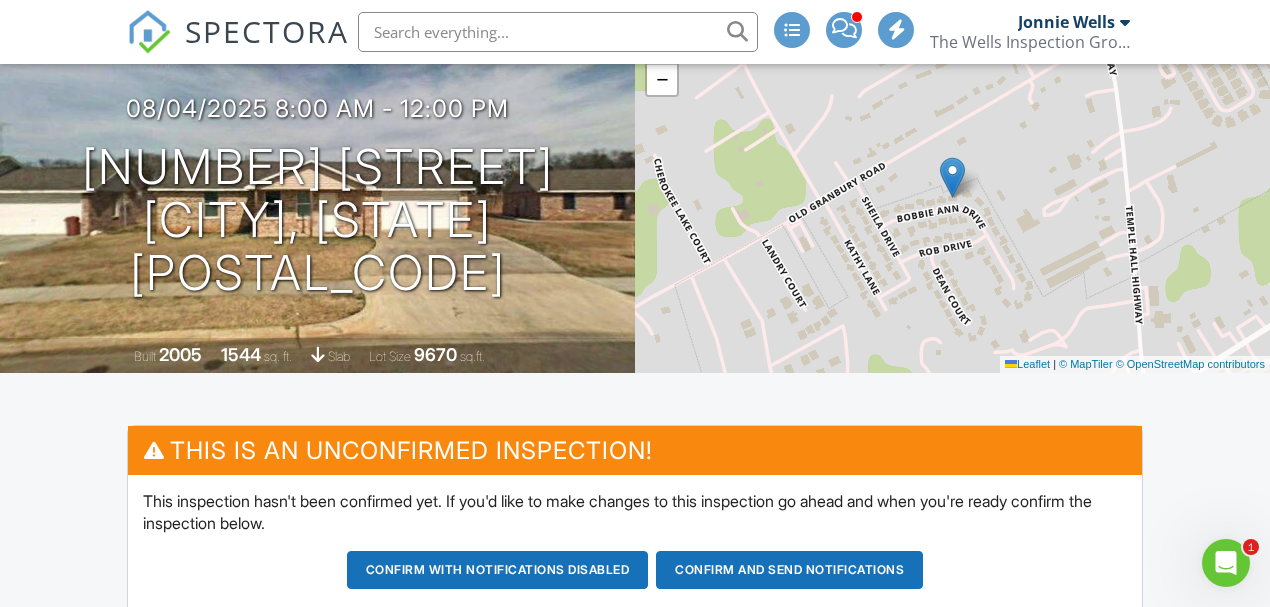 click on "This is an Unconfirmed Inspection!
This inspection hasn't been confirmed yet. If you'd like to make changes to this inspection go ahead and when you're ready confirm the inspection below.
Confirm with notifications disabled
Confirm and send notifications
Reports
Locked
Attach
New
Home Inspection Report
REI 7-6 (7-16-2025)
Edit
View
Home Inspection Report
REI 7-6 (7-16-2025)
This report will be built from your template on [DATE] [TIME]
Quick Publish
Copy
Build Now
Delete
Publish All
Checking report completion
Publish report?
Before publishing from the web, click "Preview/Publish" in the Report Editor to save your changes ( don't know where that is? ). If this is not clicked, your latest changes may not appear in the report.
Cancel
Publish" at bounding box center (635, 1696) 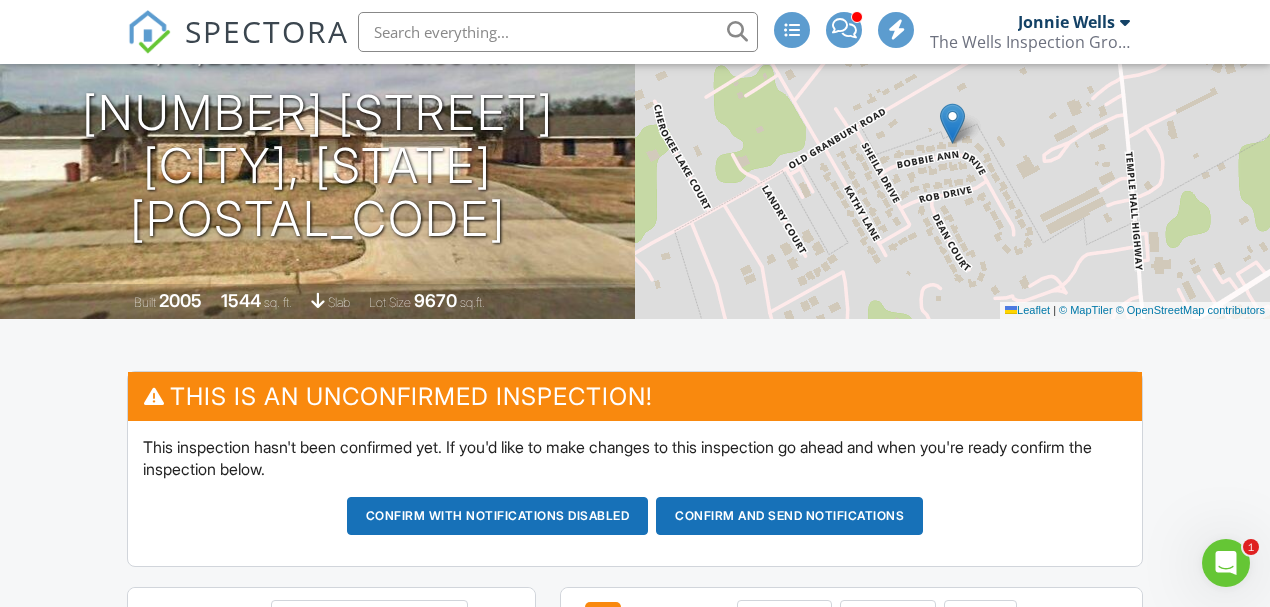 scroll, scrollTop: 249, scrollLeft: 0, axis: vertical 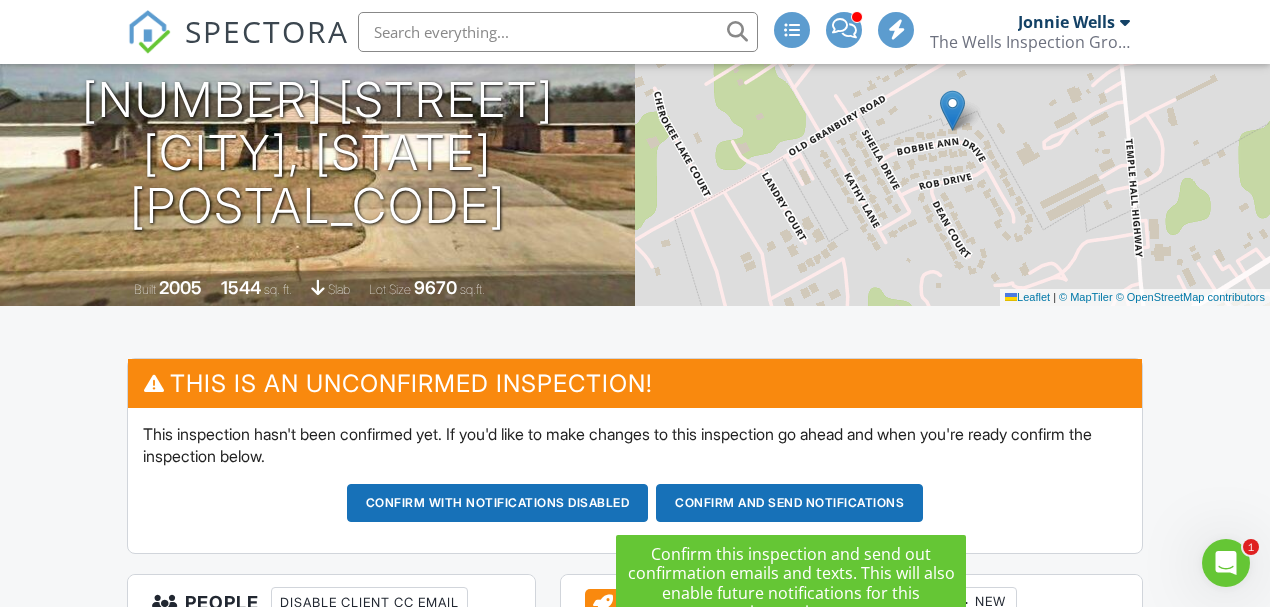 click on "Confirm and send notifications" at bounding box center [498, 503] 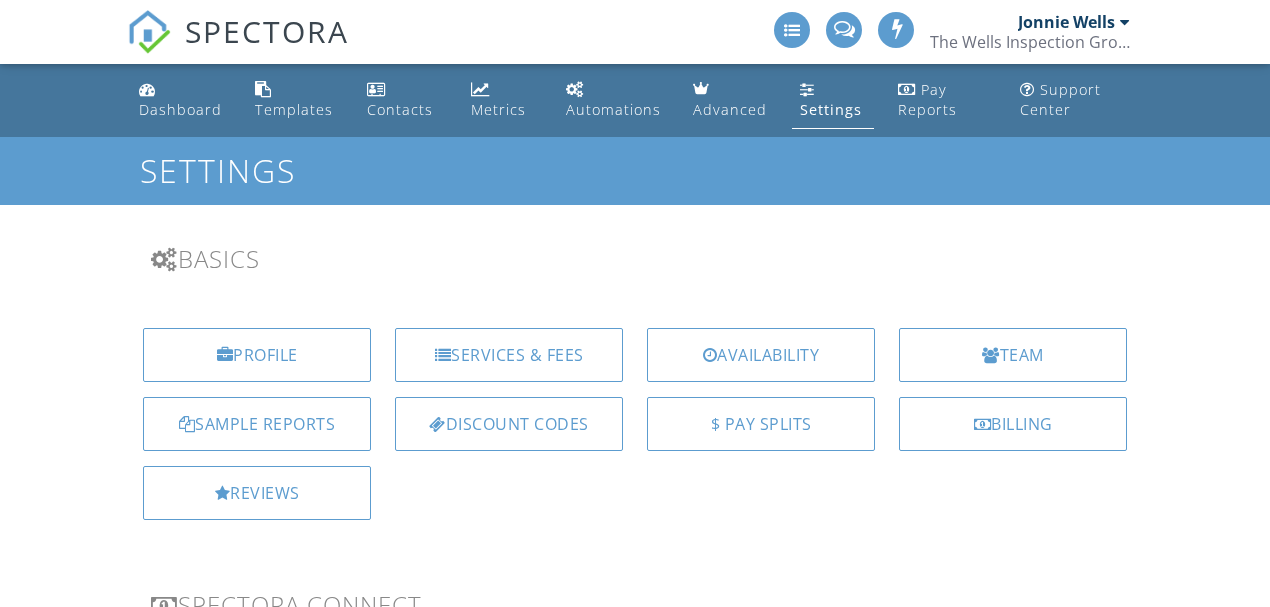 scroll, scrollTop: 0, scrollLeft: 0, axis: both 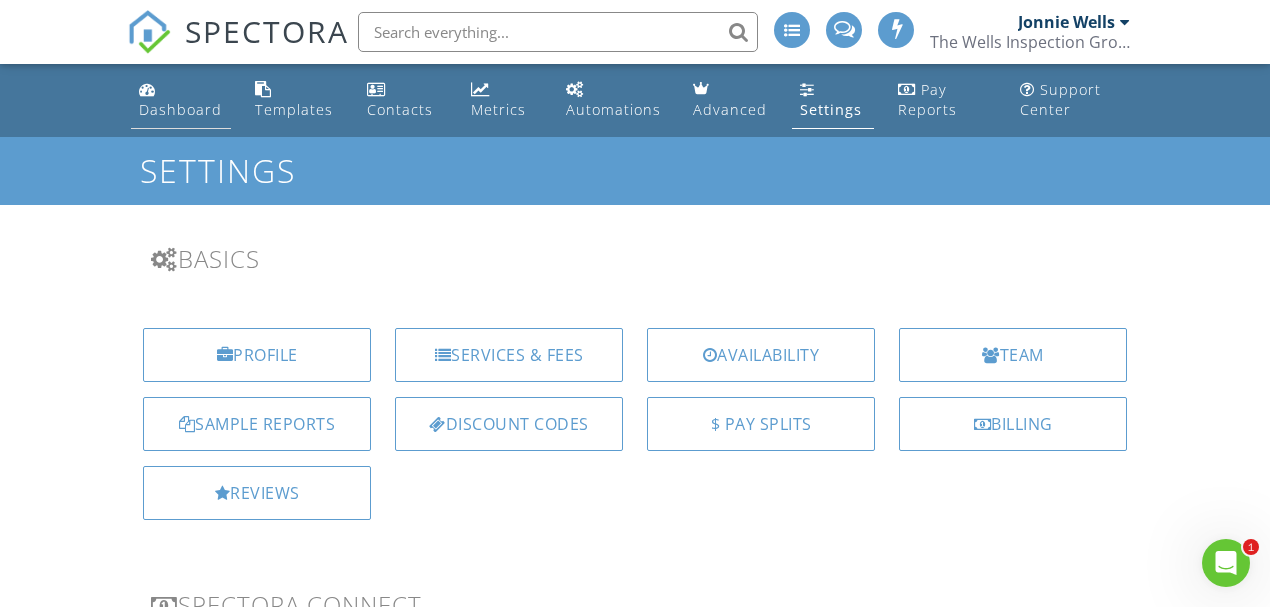 click on "Dashboard" at bounding box center [180, 109] 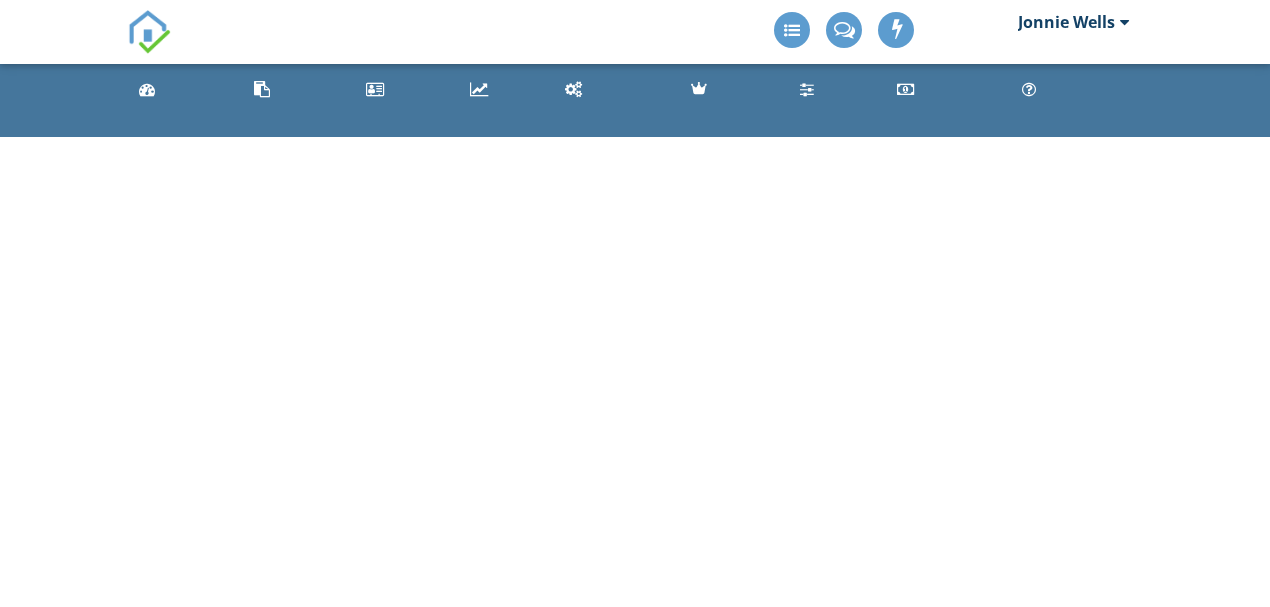 scroll, scrollTop: 0, scrollLeft: 0, axis: both 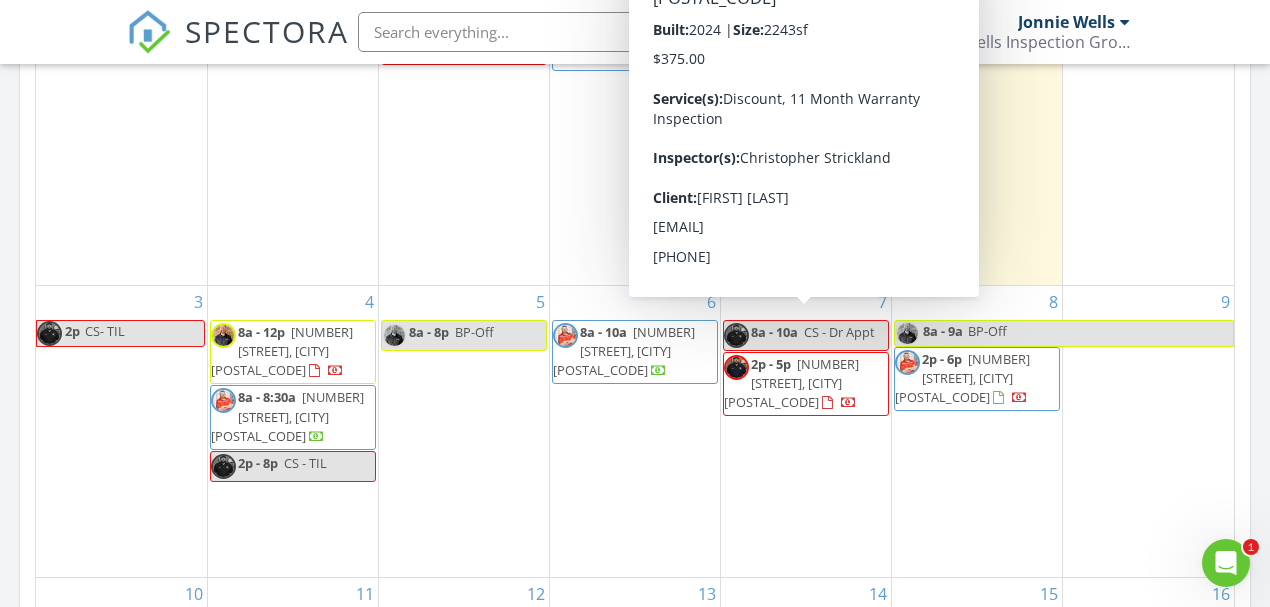 click on "[TIME] - [TIME]
[NUMBER] [STREET], [CITY] [POSTAL_CODE]" at bounding box center (806, 384) 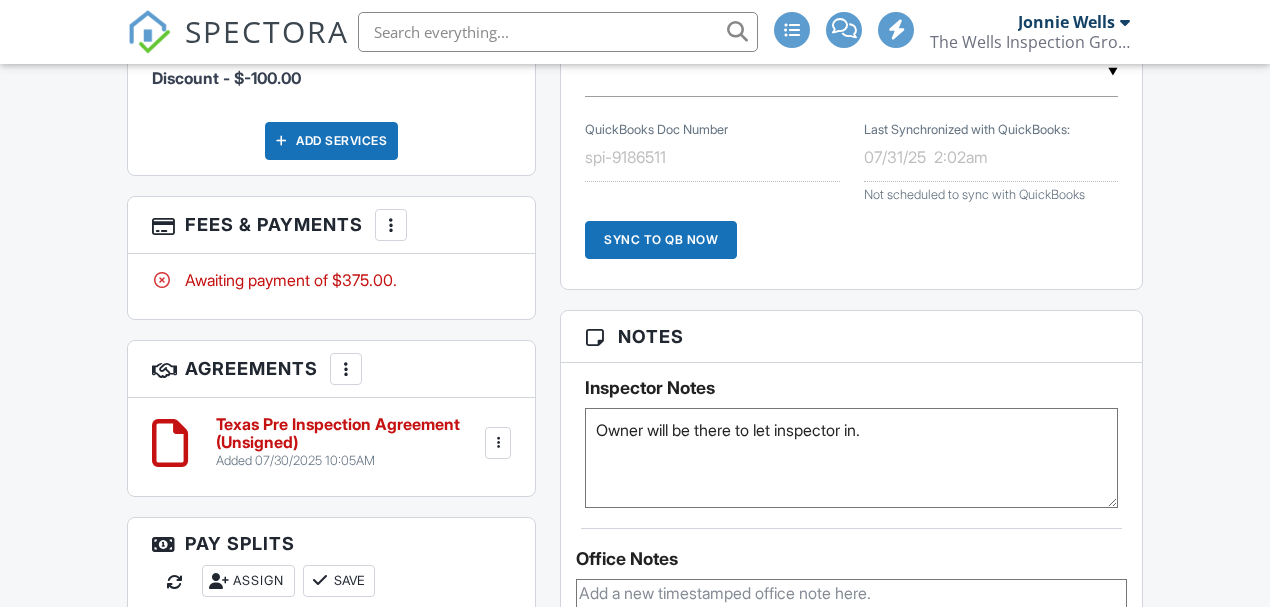 scroll, scrollTop: 1270, scrollLeft: 0, axis: vertical 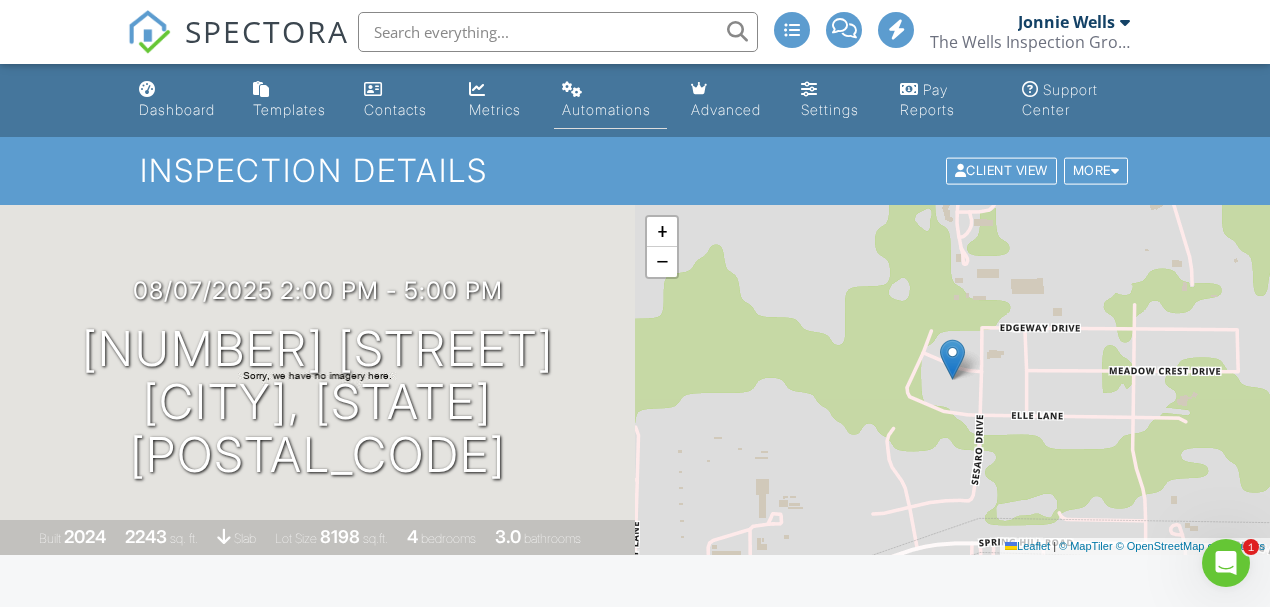 click on "Automations" at bounding box center [606, 109] 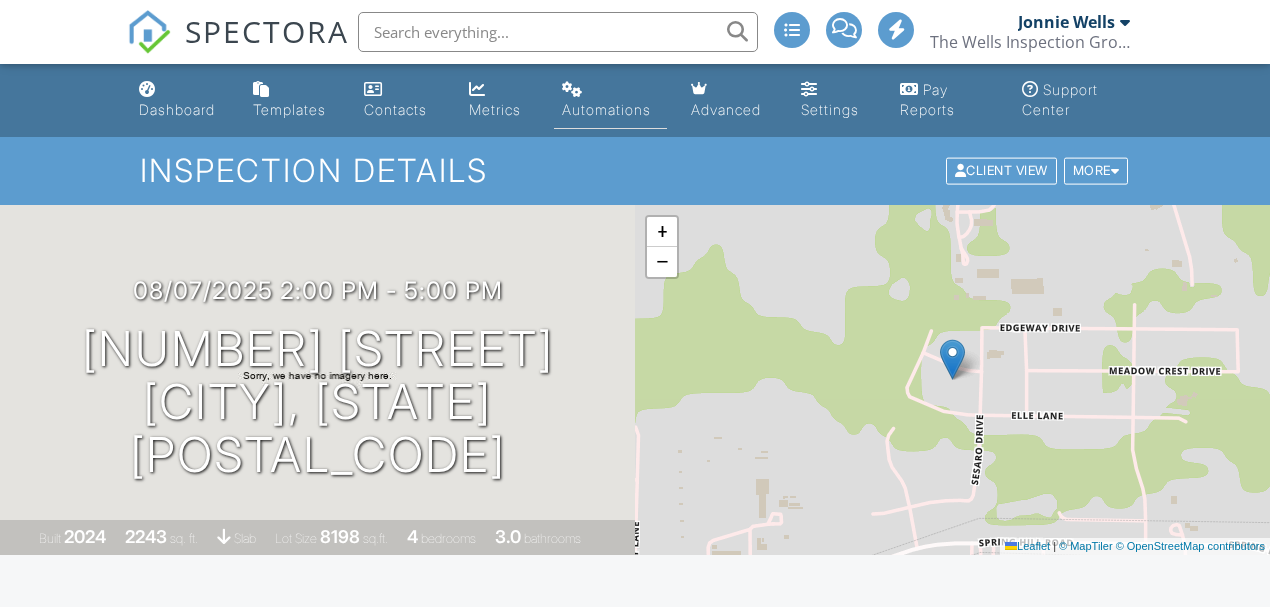 click on "Automations" at bounding box center (606, 109) 